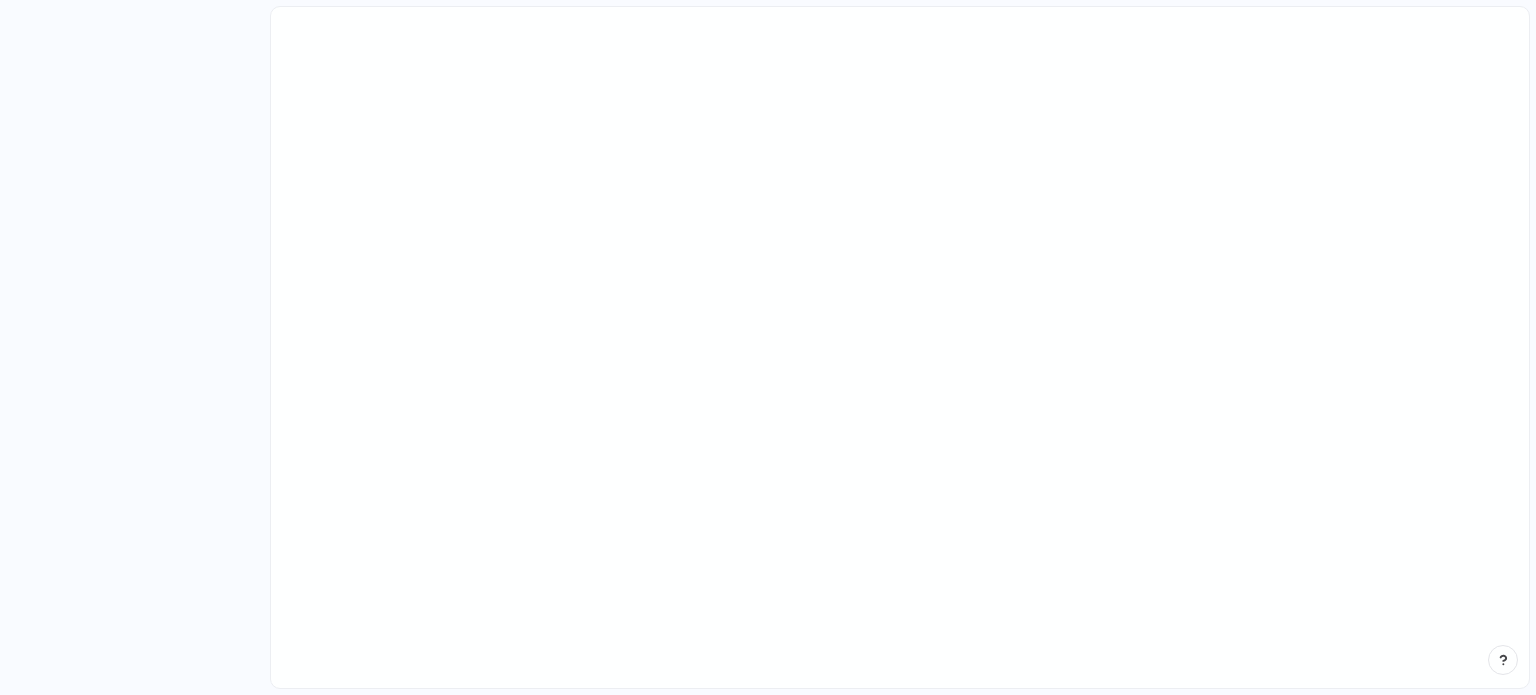 scroll, scrollTop: 0, scrollLeft: 0, axis: both 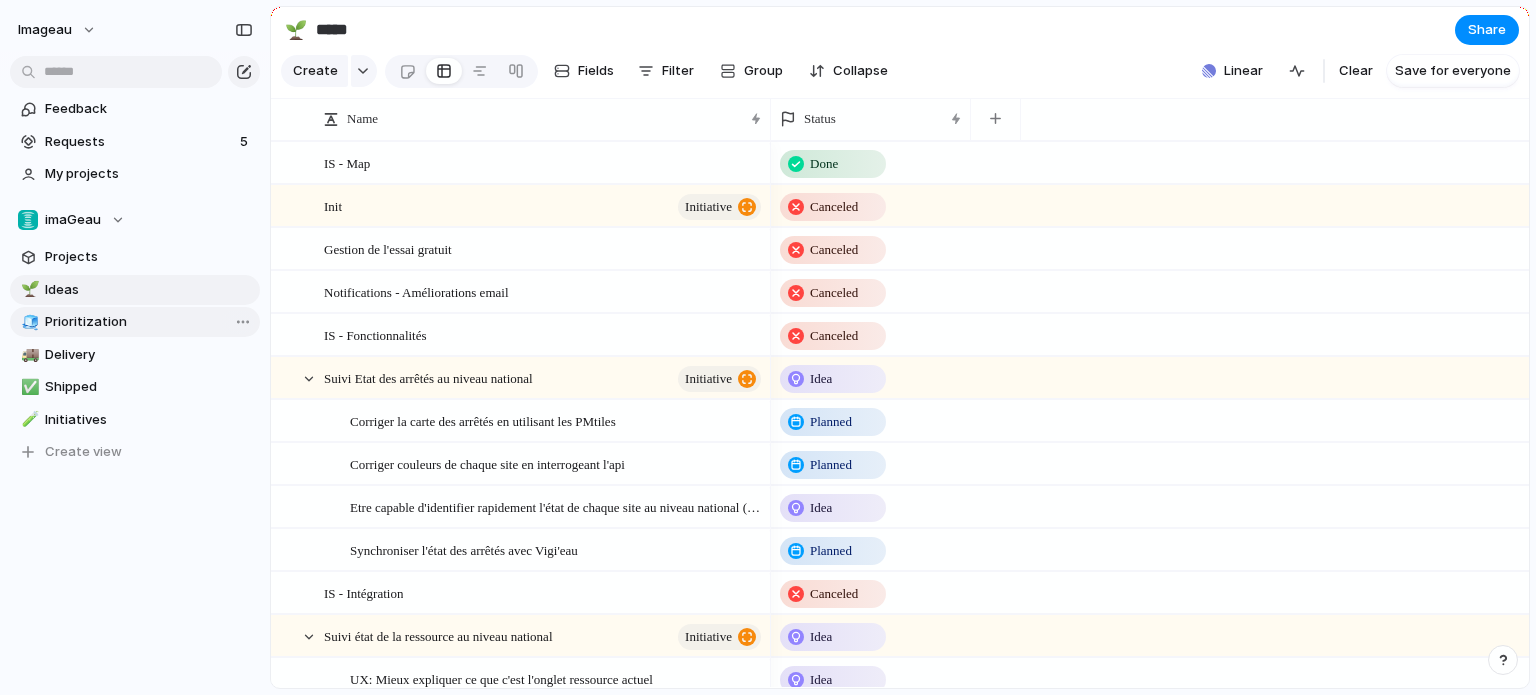 click on "Prioritization" at bounding box center [149, 322] 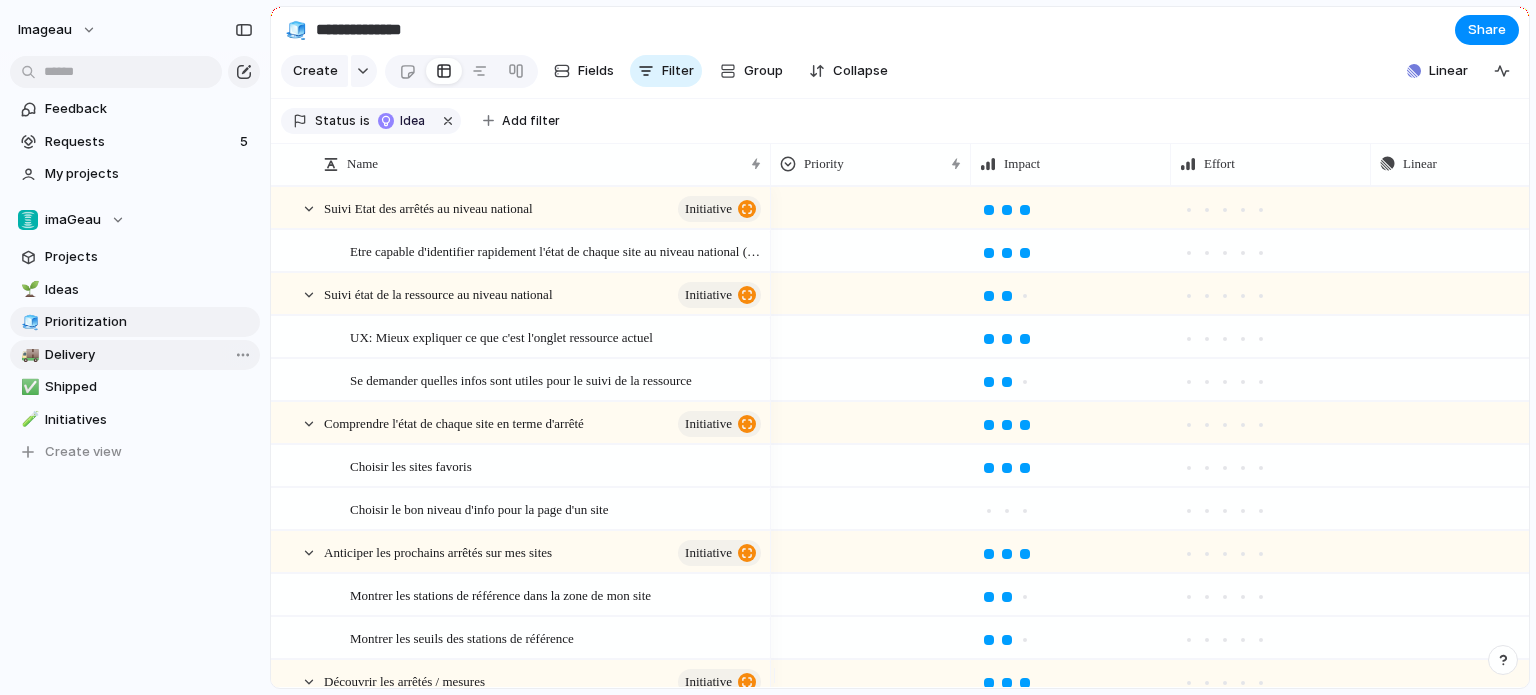 click on "Delivery" at bounding box center [149, 355] 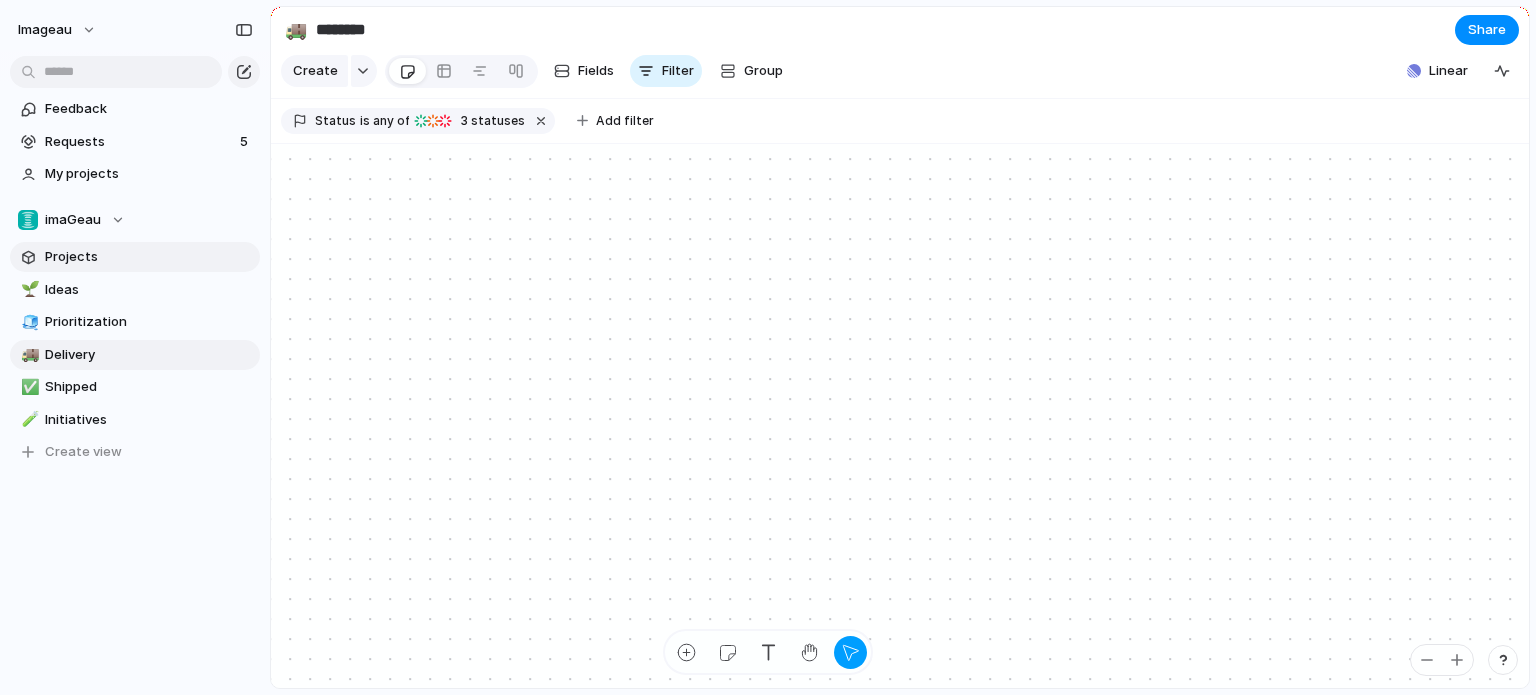 click on "Projects" at bounding box center (149, 257) 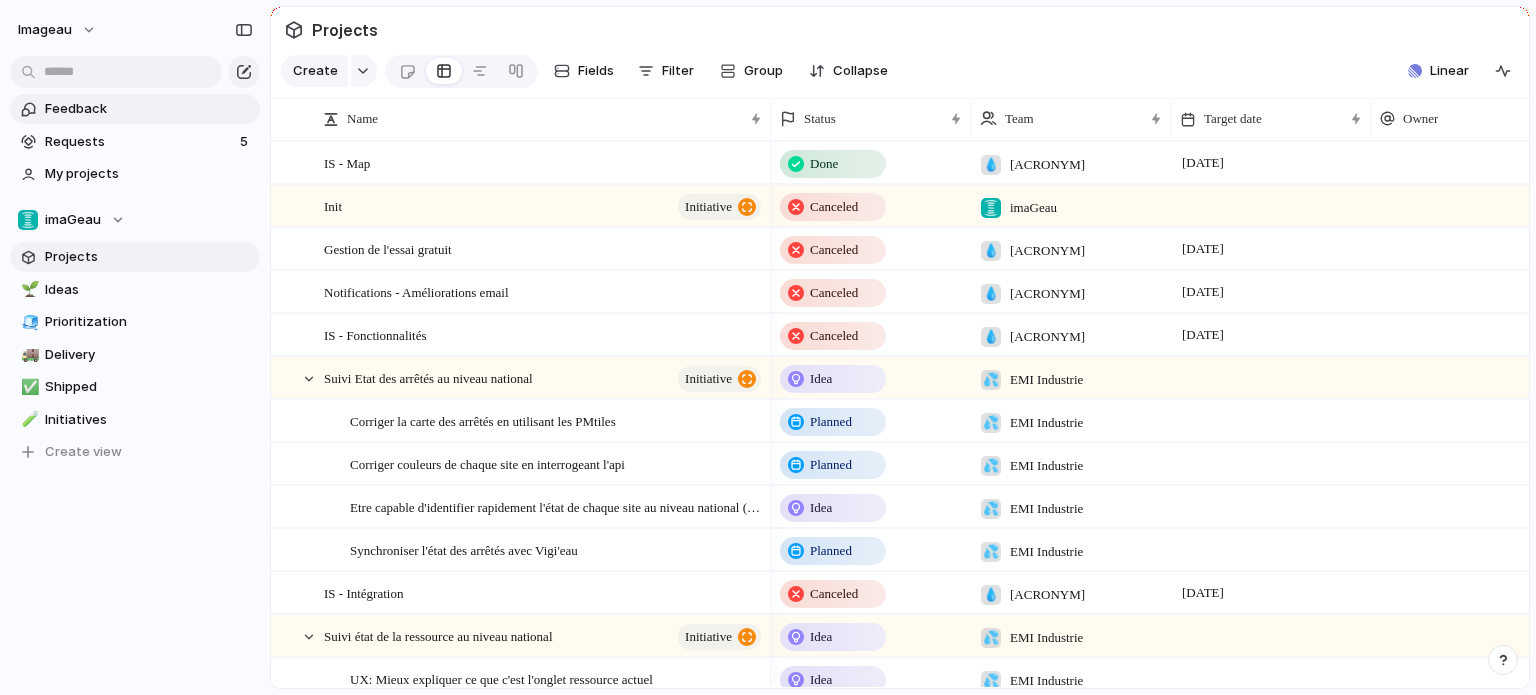 click on "Feedback" at bounding box center [149, 109] 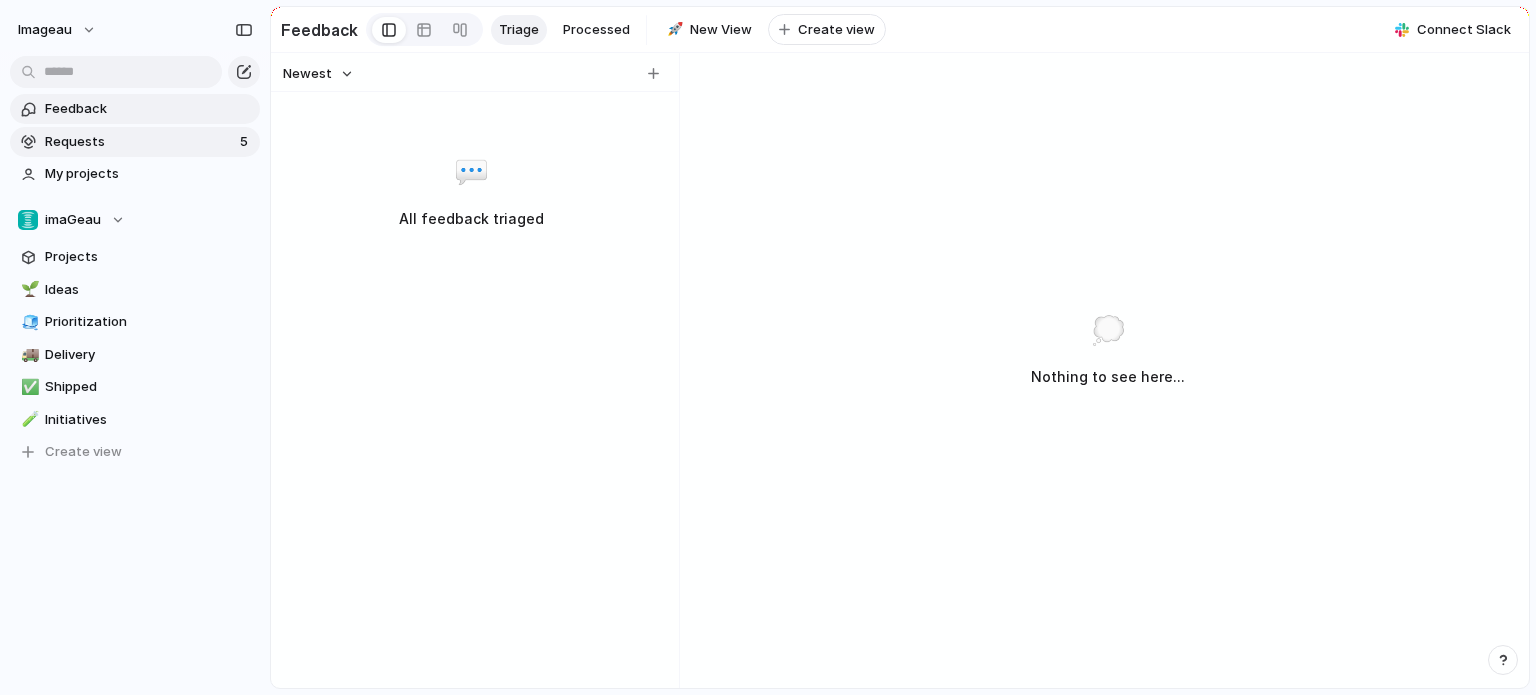 click on "Requests" at bounding box center (139, 142) 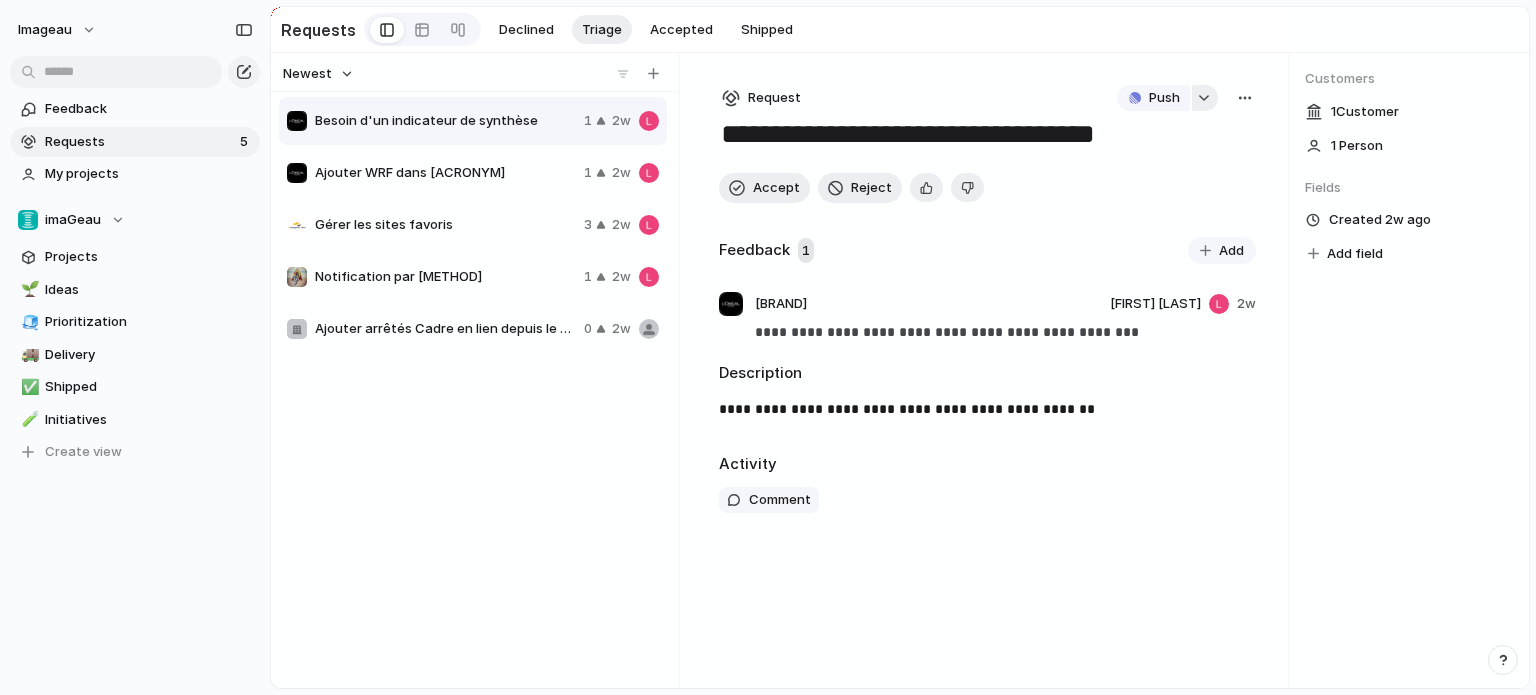 click at bounding box center (1204, 98) 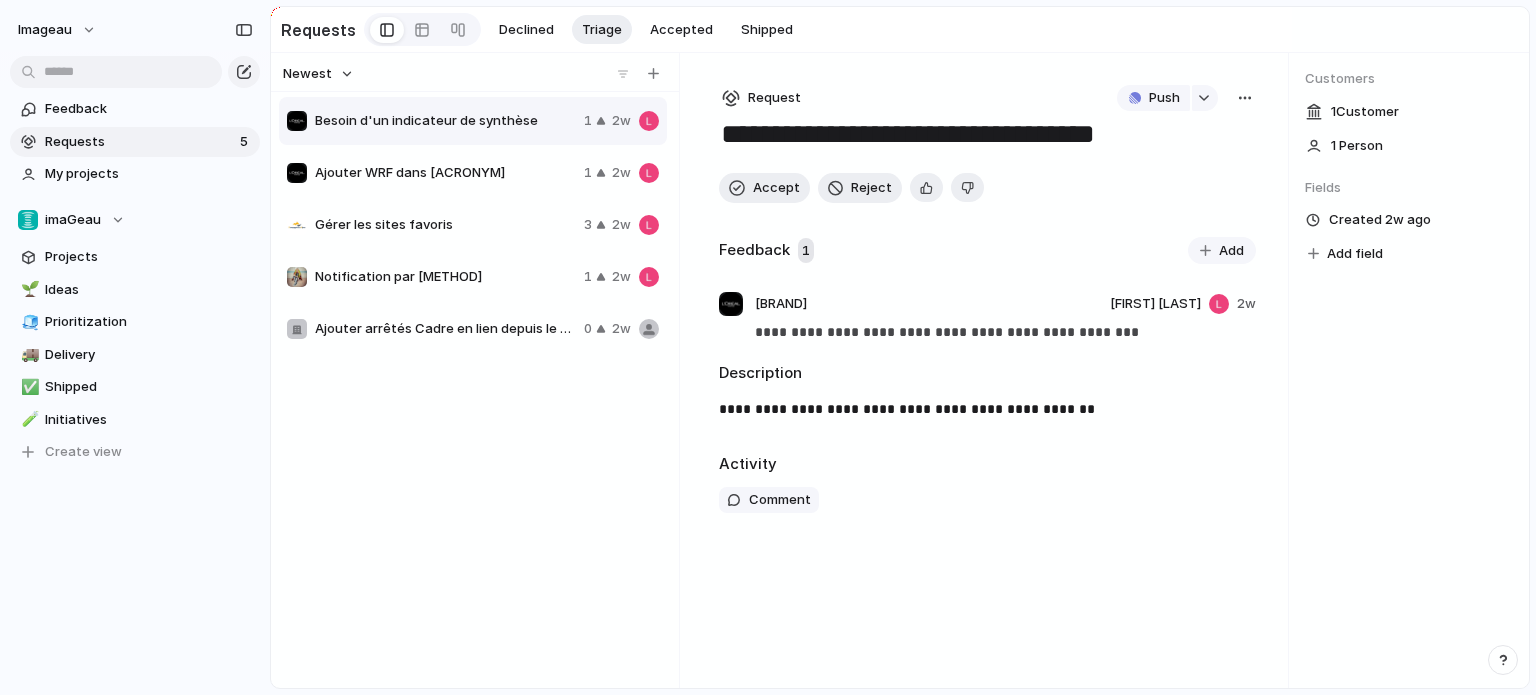 click on "Projects Issues Tab Rapport - Améliorations Tracking & analyse Suivi des ITV Monitoring des open datas Gestion des versions Réservoir et indicateur demande en eau Template Rapport Finistère (AO 29) (Stand by) IS -  Dissociation Collectivités / Industries" at bounding box center (768, 347) 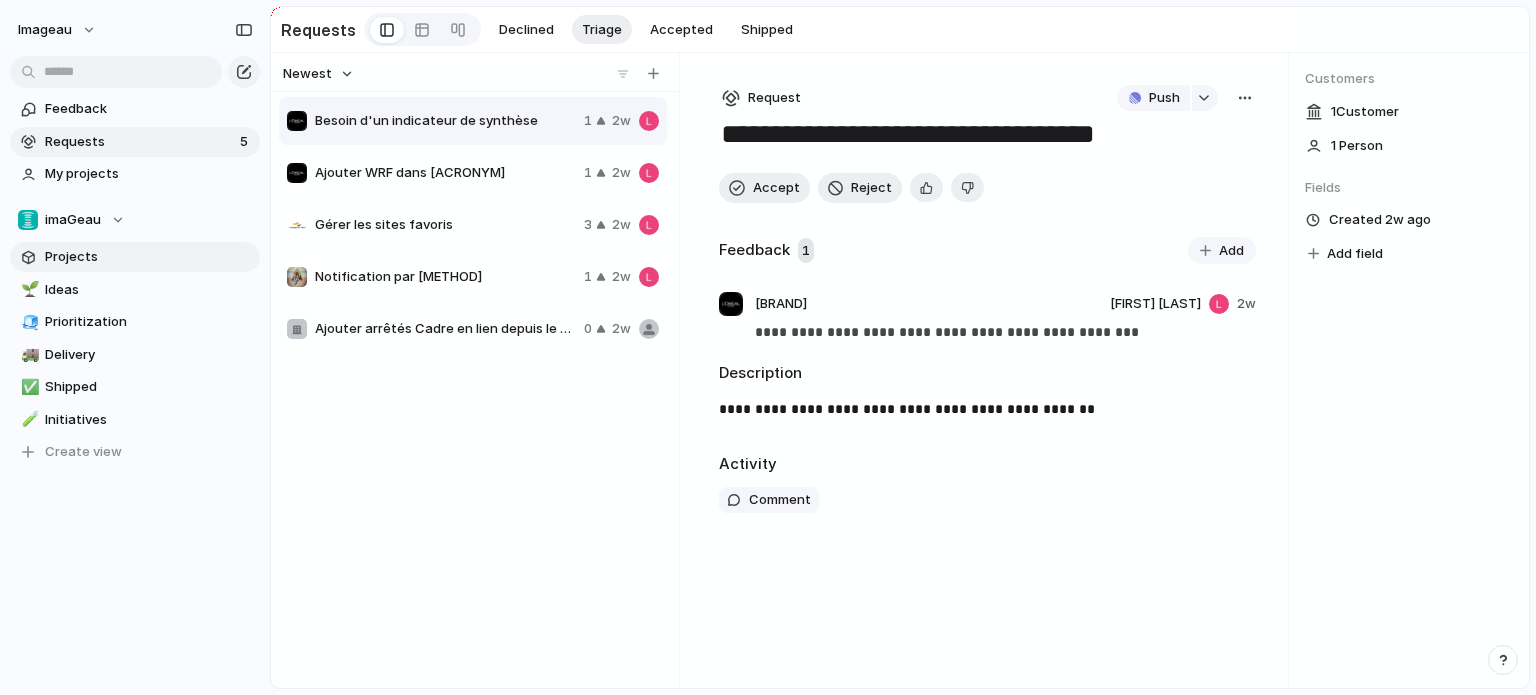 click on "Projects" at bounding box center (149, 257) 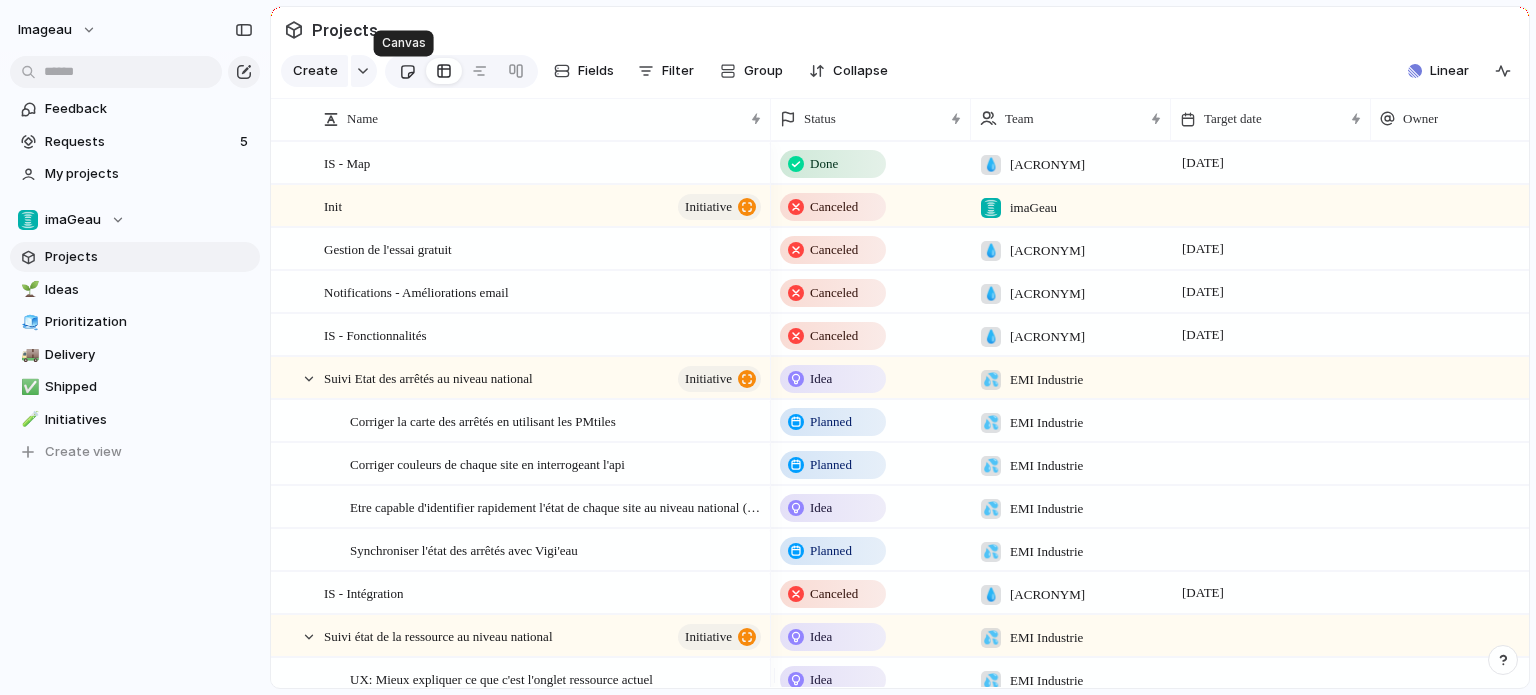 click at bounding box center [407, 71] 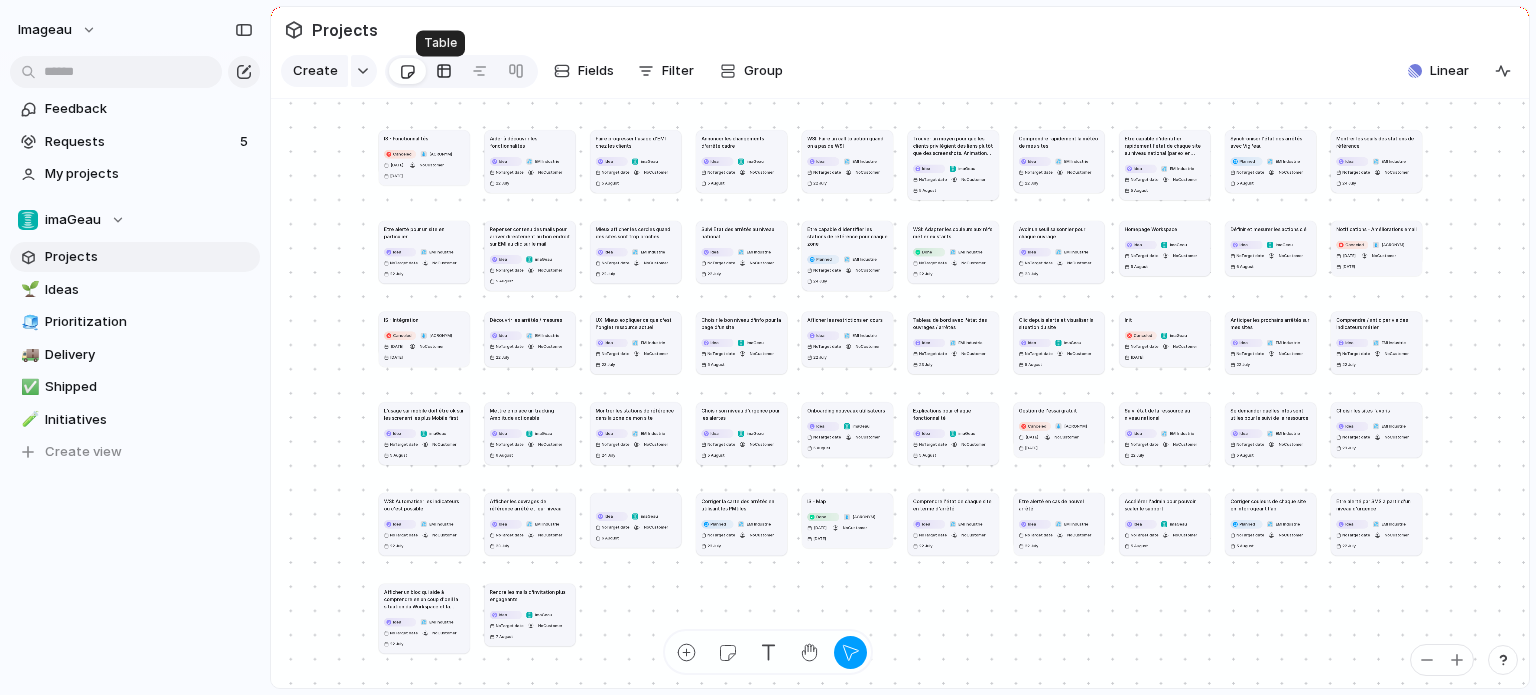 click at bounding box center [444, 71] 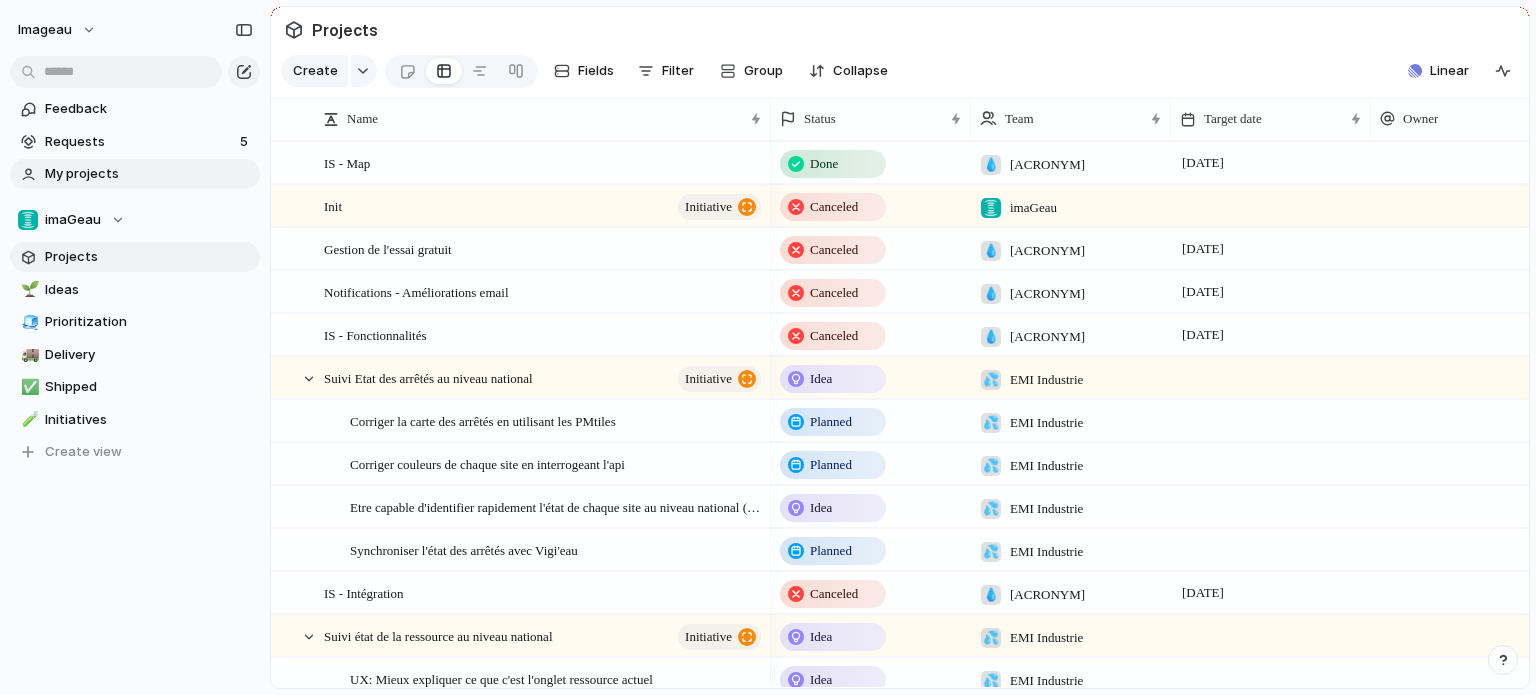 click on "My projects" at bounding box center [135, 174] 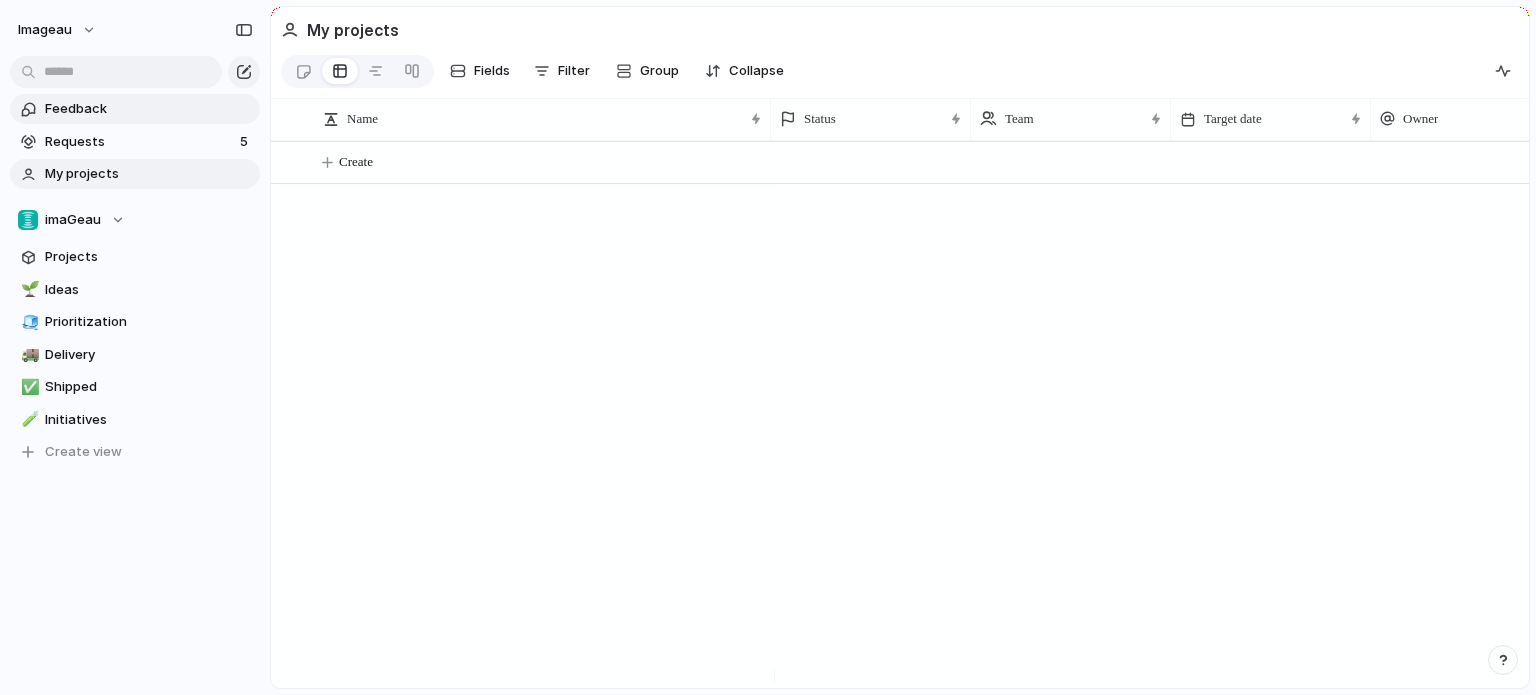 click on "Feedback" at bounding box center (149, 109) 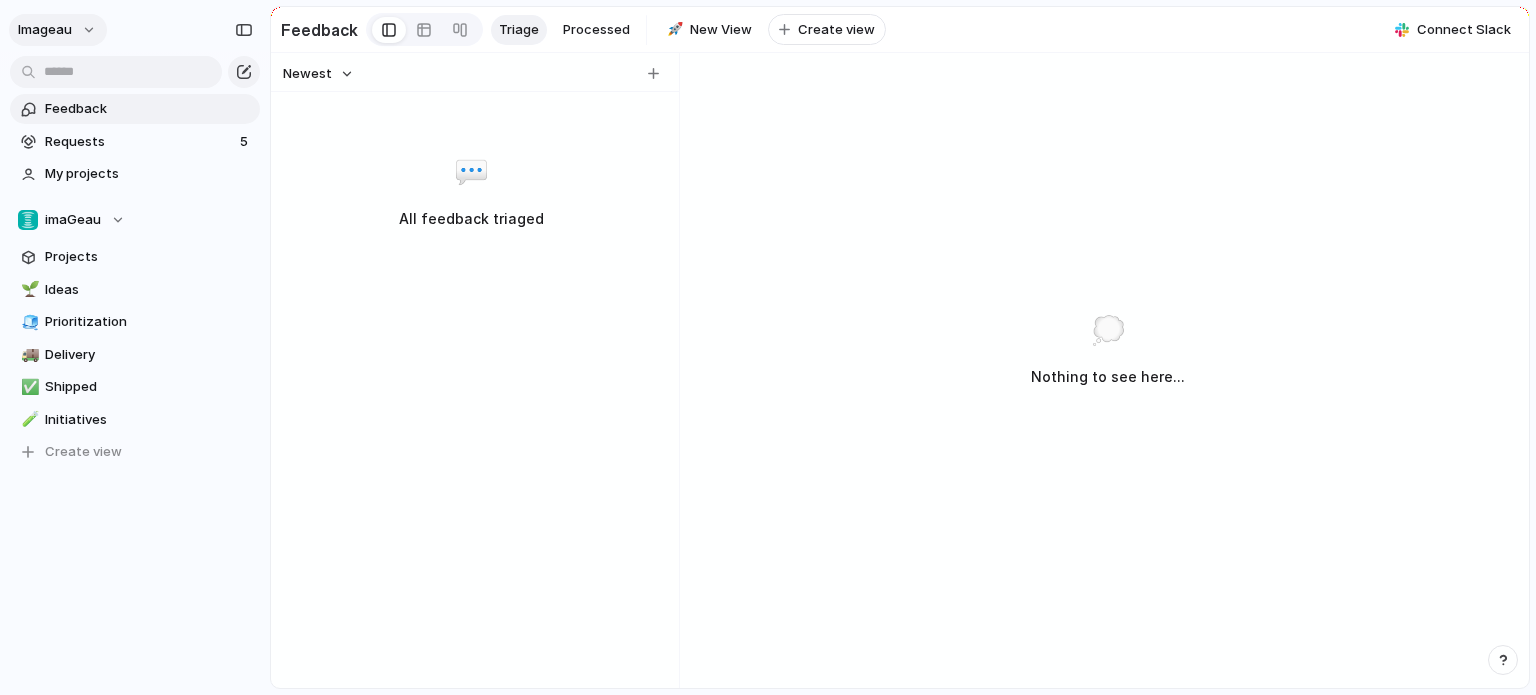 click on "imageau" at bounding box center (58, 30) 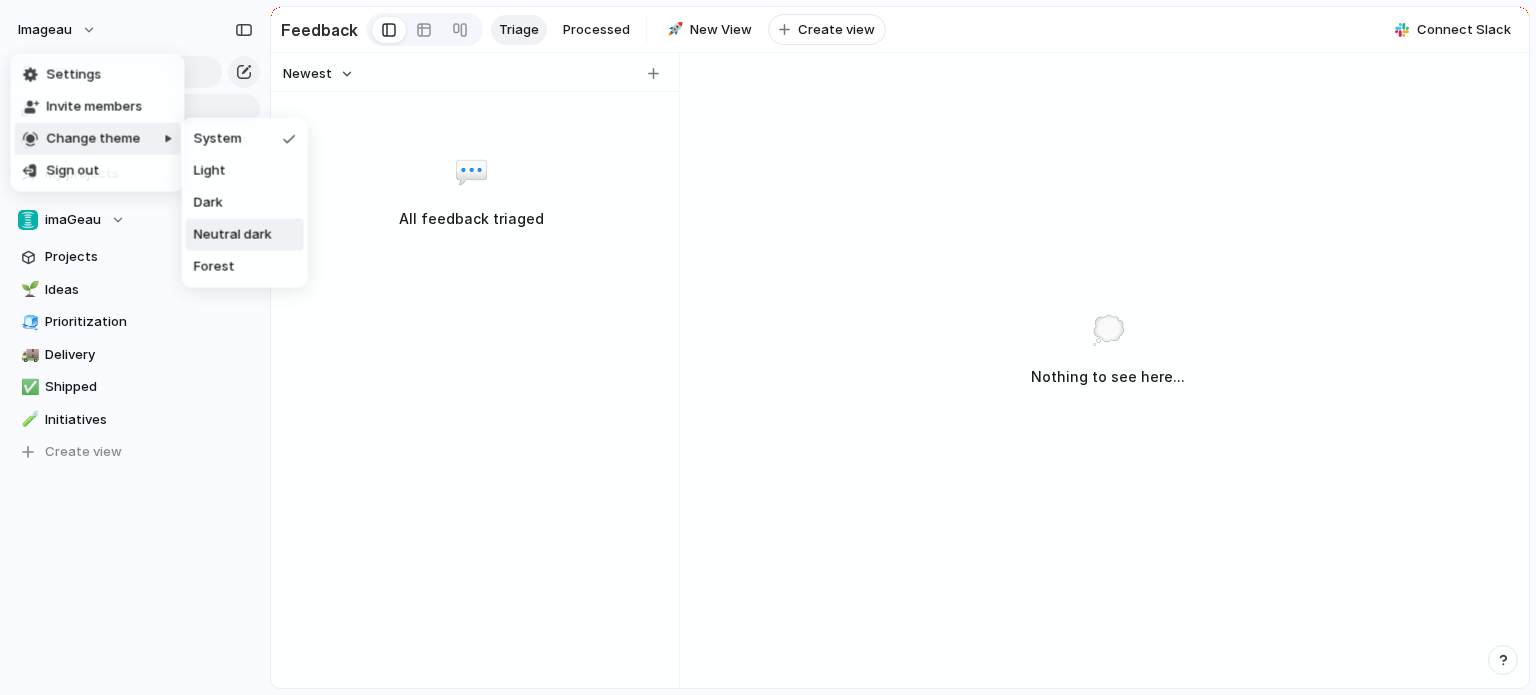 click on "Neutral dark" at bounding box center (233, 235) 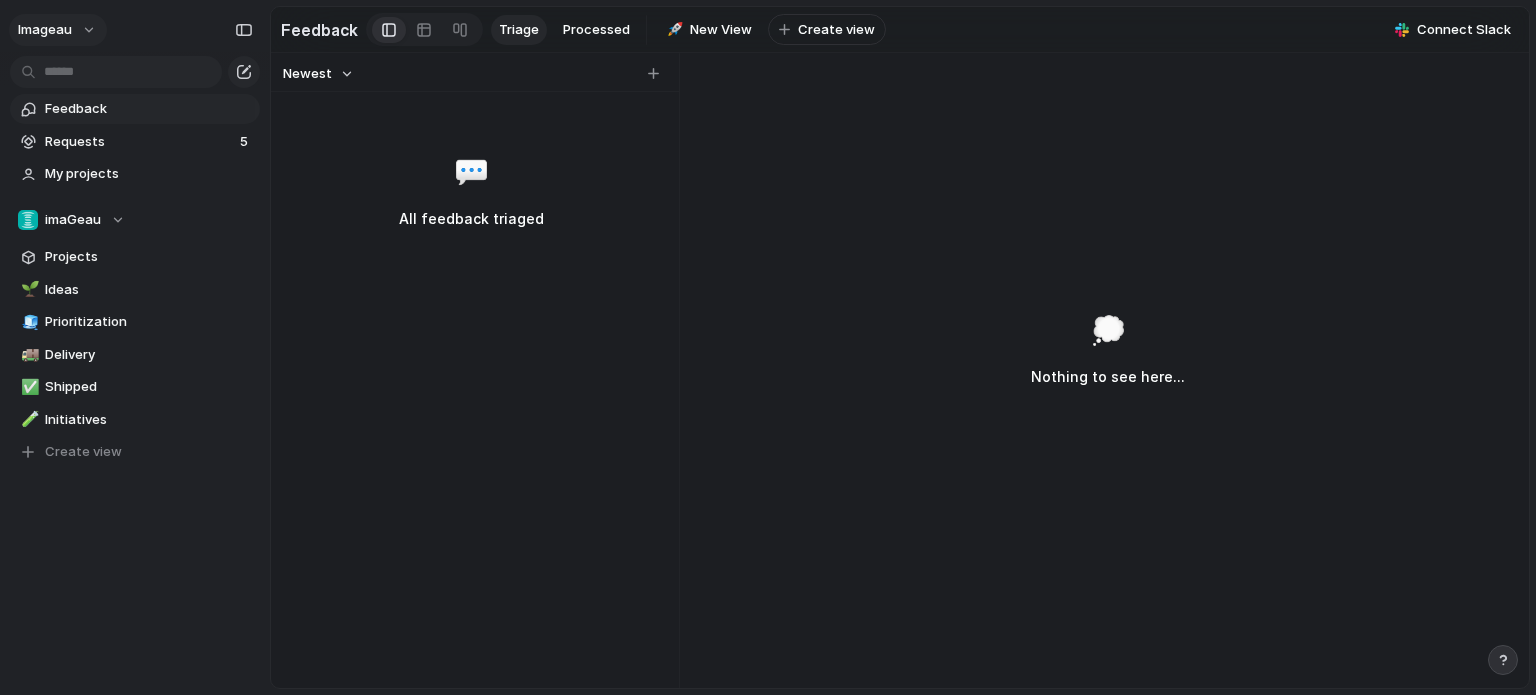 click on "imageau" at bounding box center [58, 30] 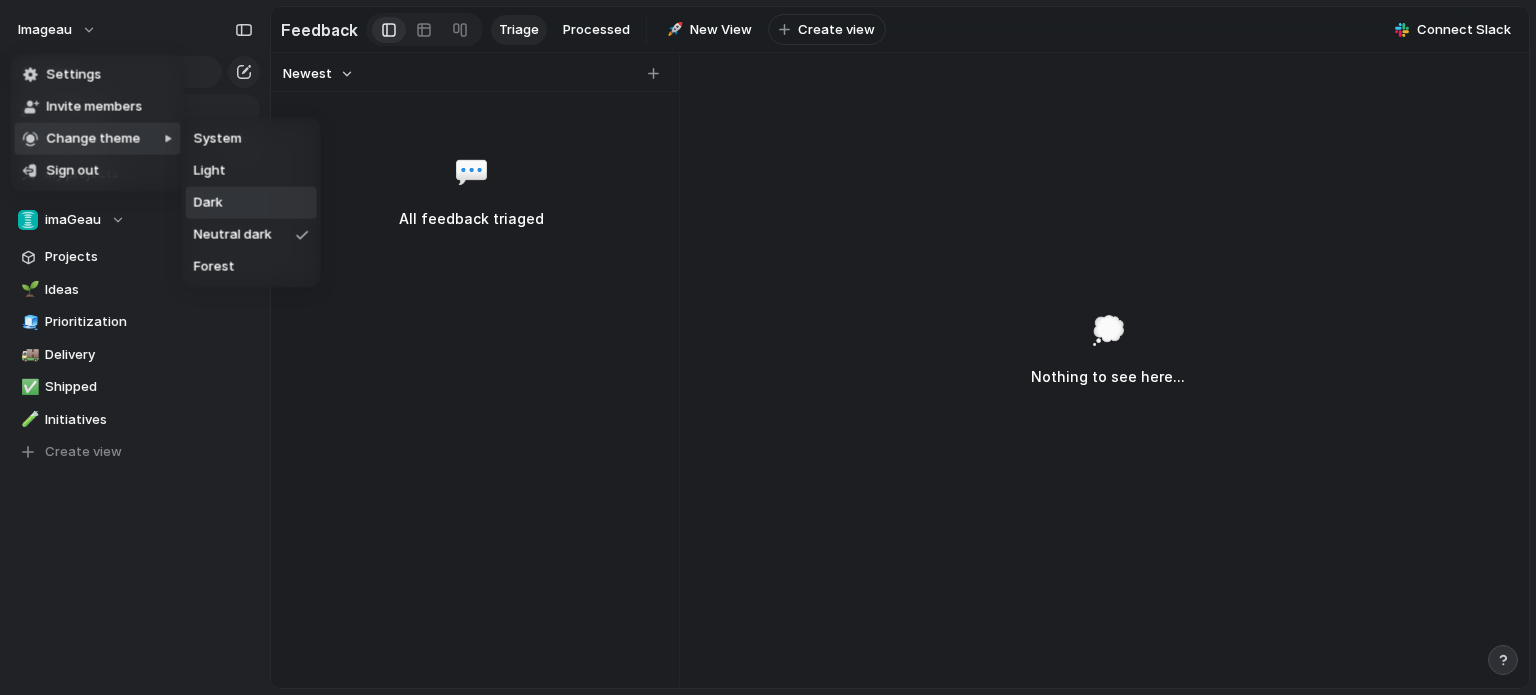click on "Dark" at bounding box center (251, 203) 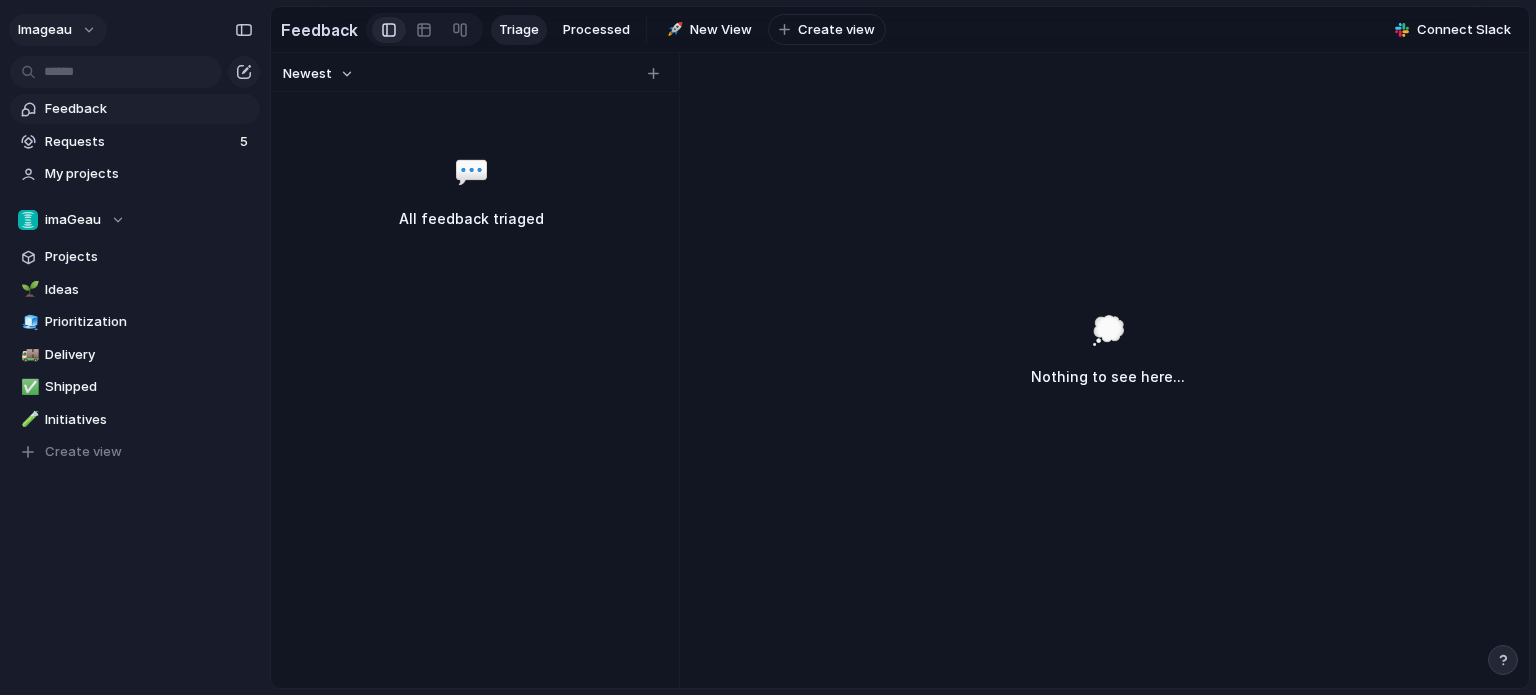 click on "imageau" at bounding box center [58, 30] 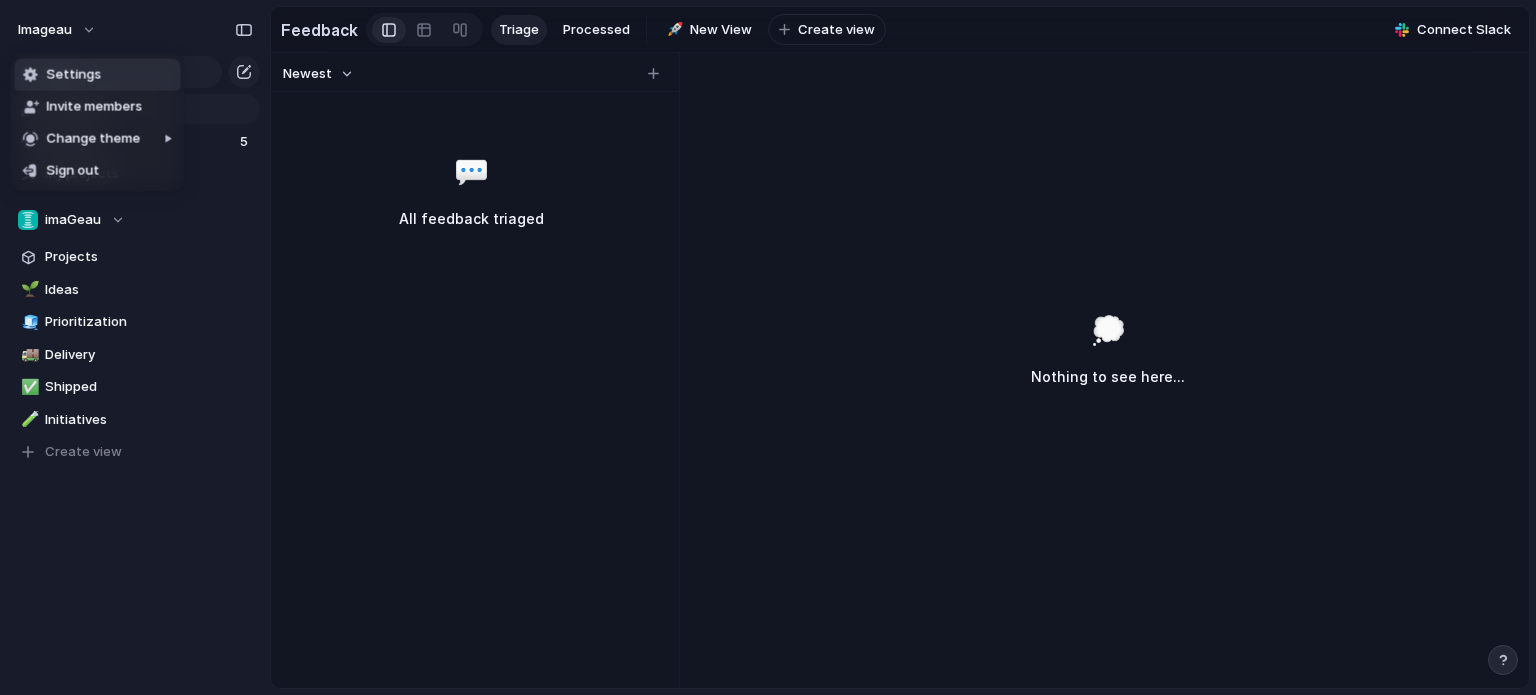 click on "Settings   Invite members   Change theme   Sign out" at bounding box center [768, 347] 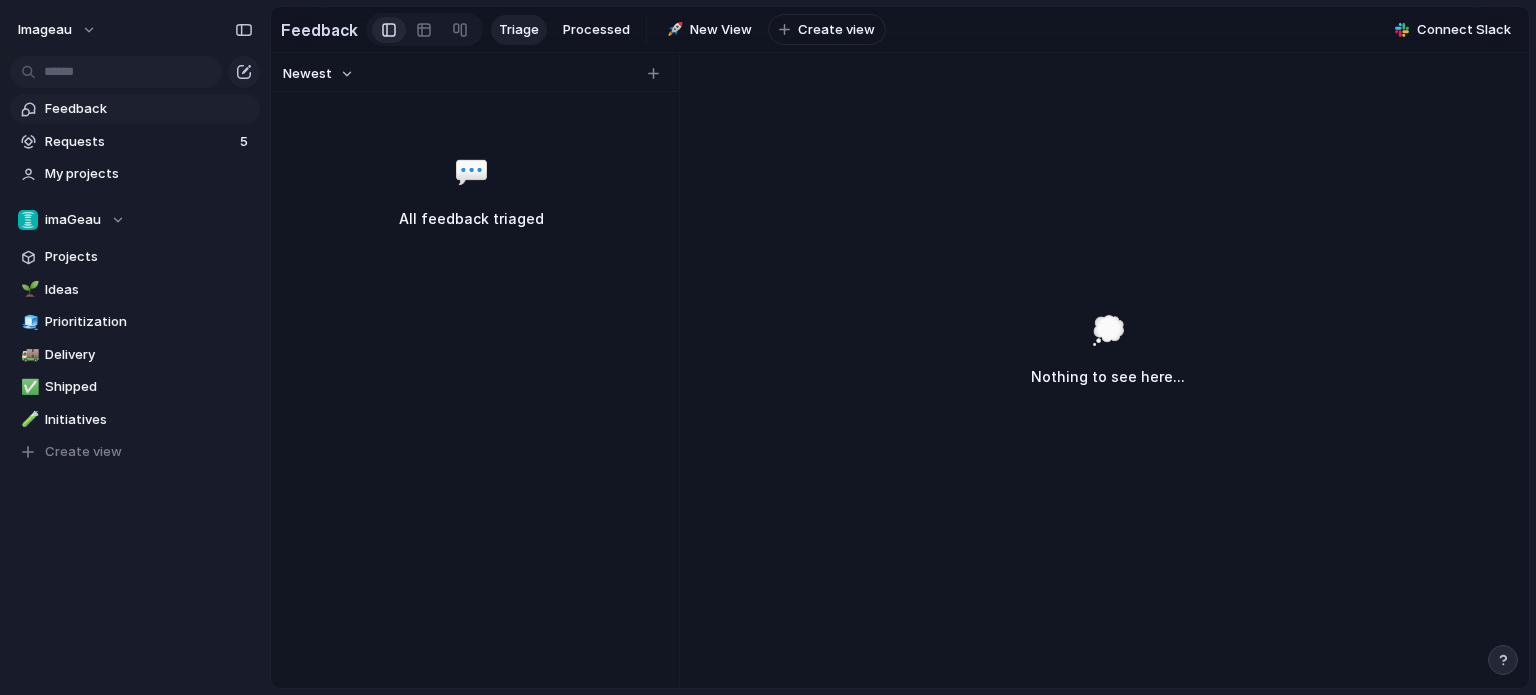 click on "imageau" at bounding box center (58, 30) 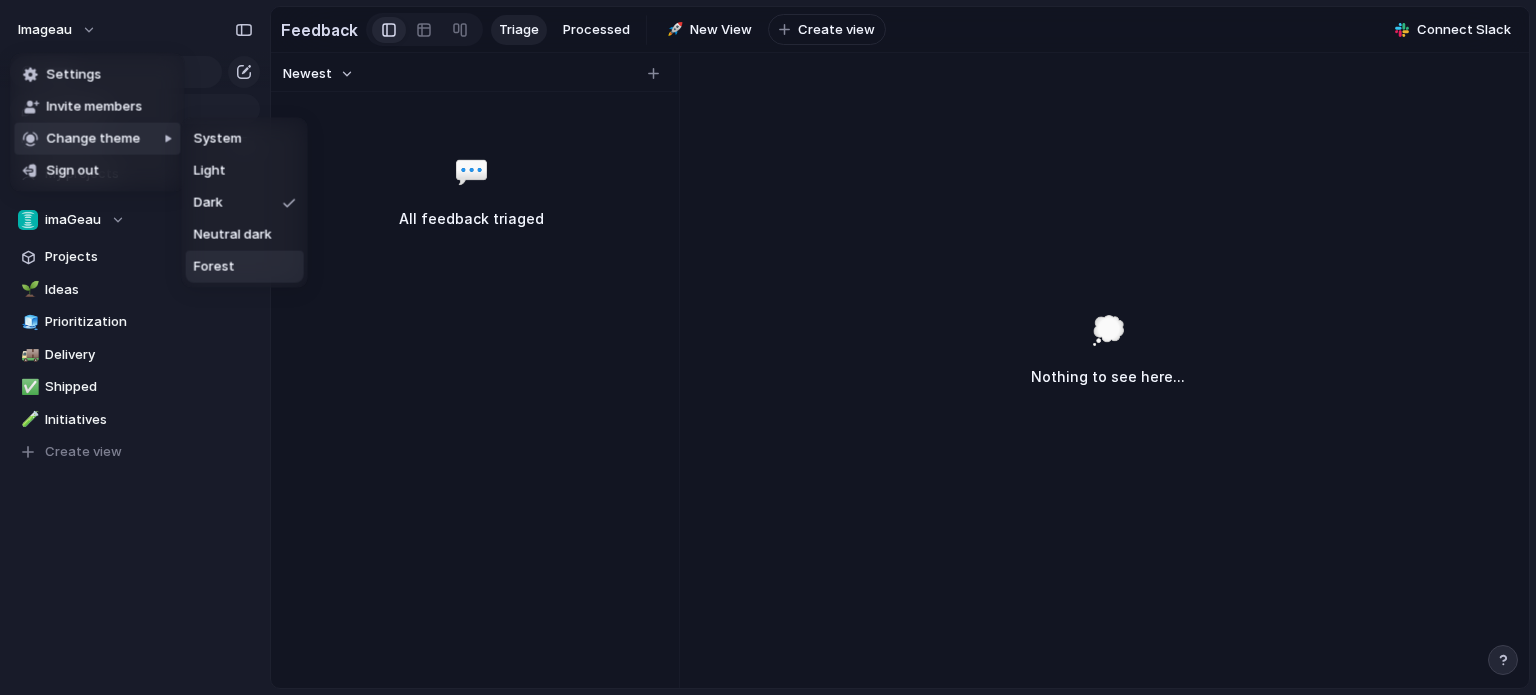 click on "Forest" at bounding box center (214, 267) 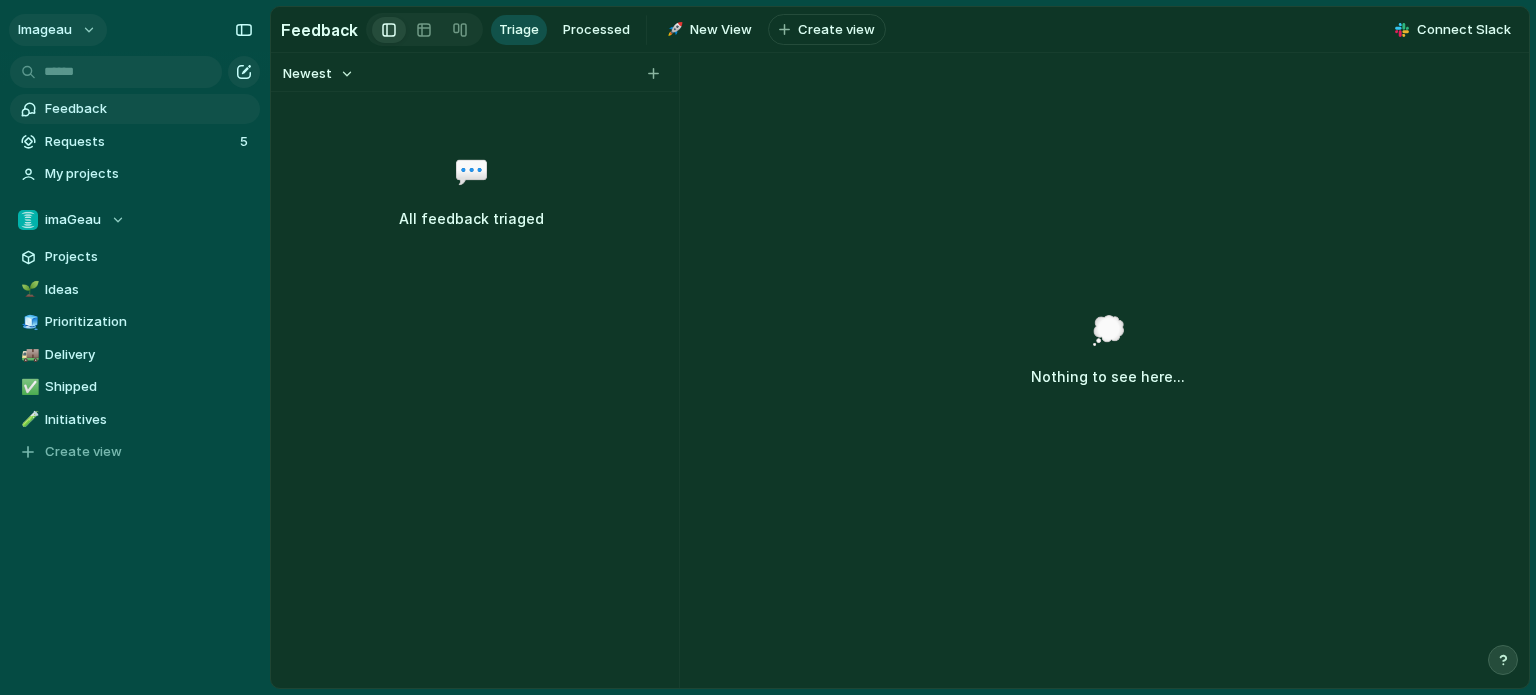 click on "imageau" at bounding box center [58, 30] 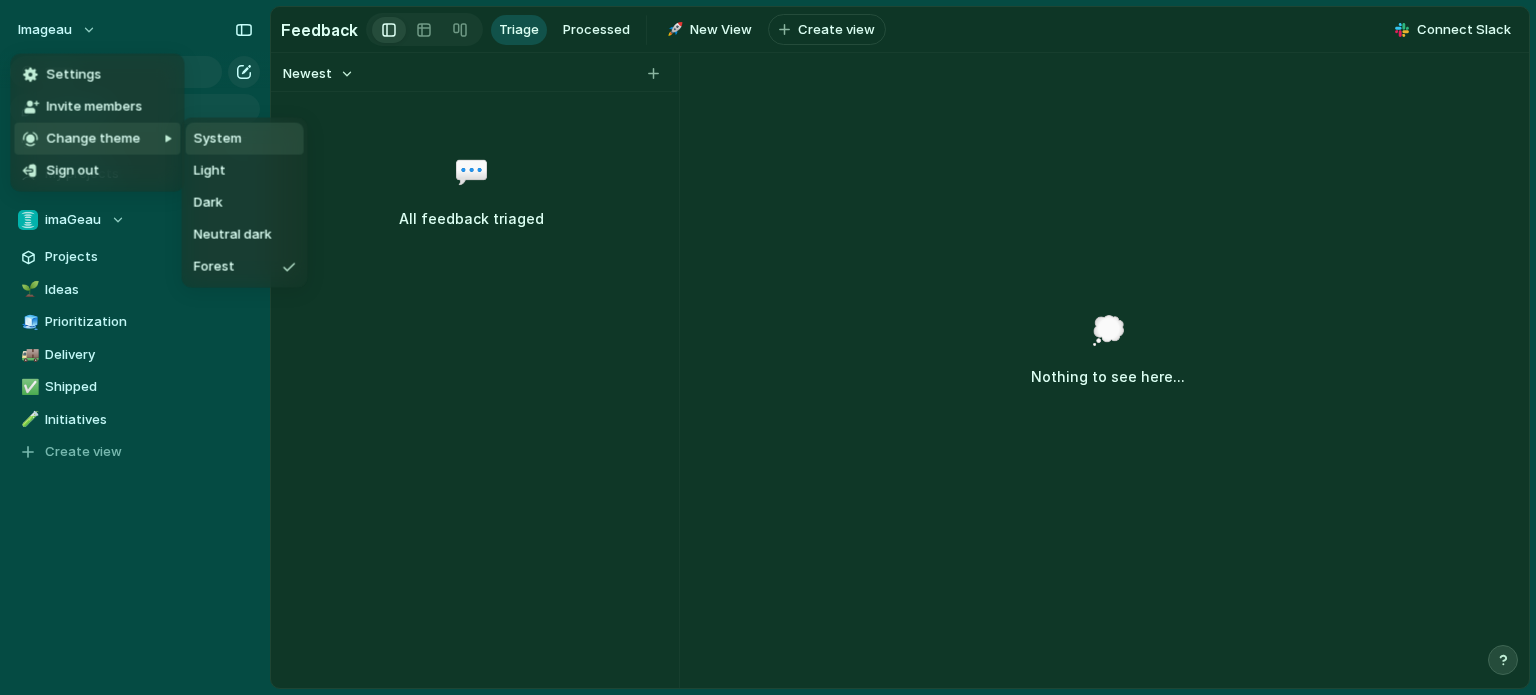 click on "System" at bounding box center (218, 139) 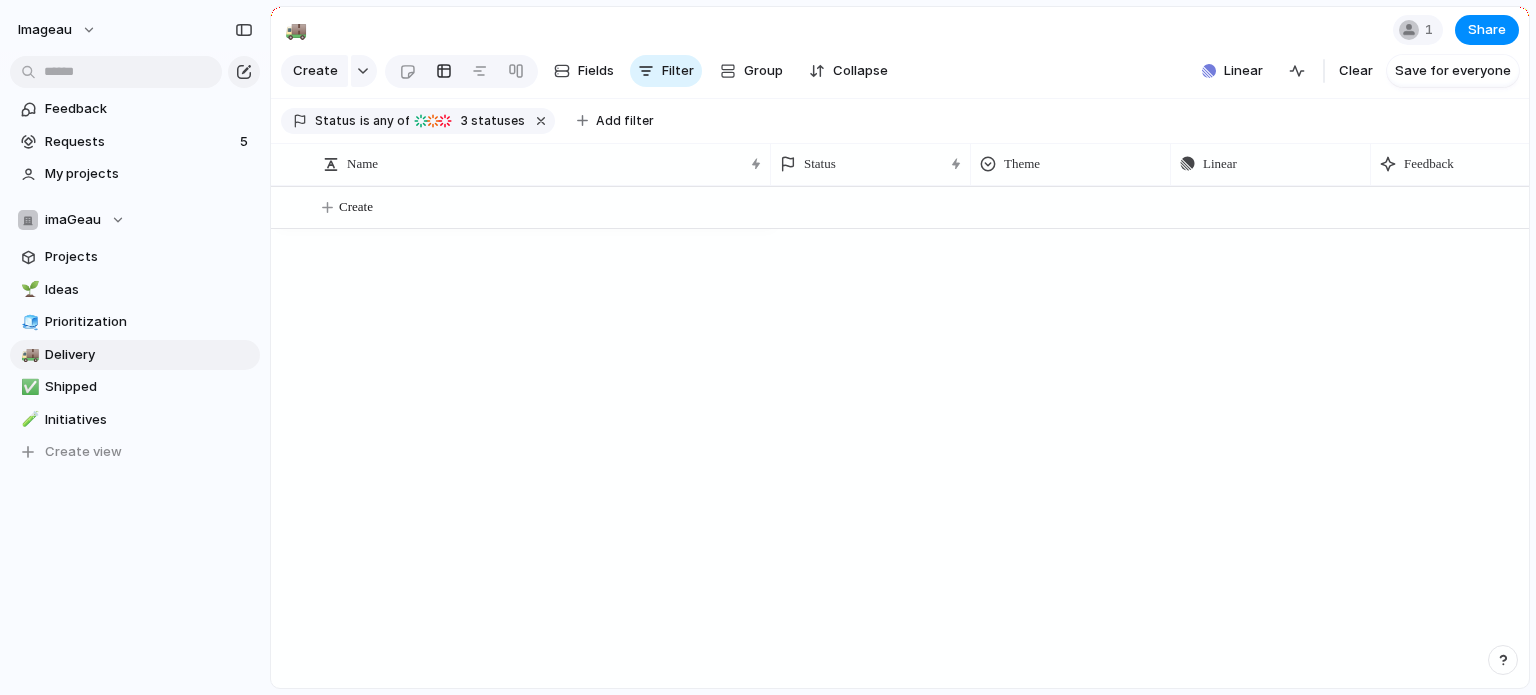scroll, scrollTop: 0, scrollLeft: 0, axis: both 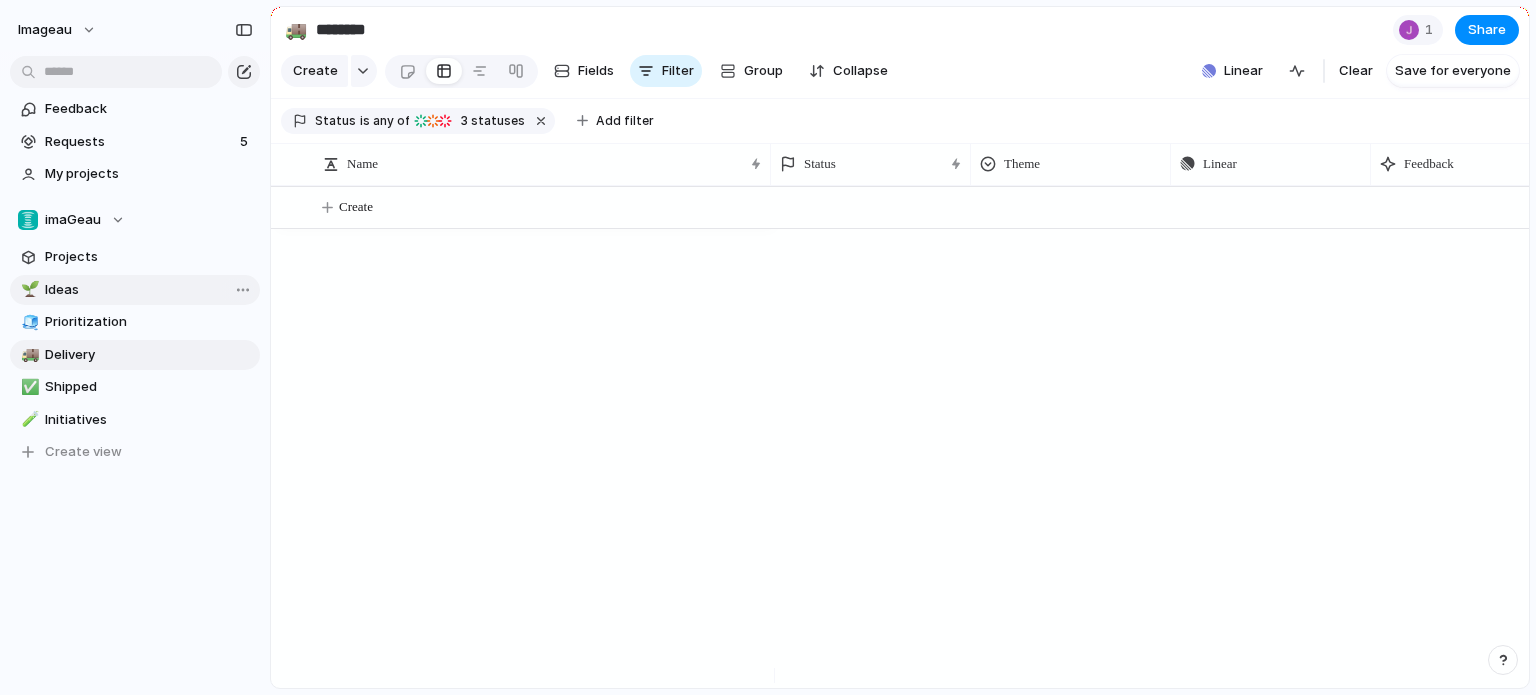 click on "Ideas" at bounding box center (149, 290) 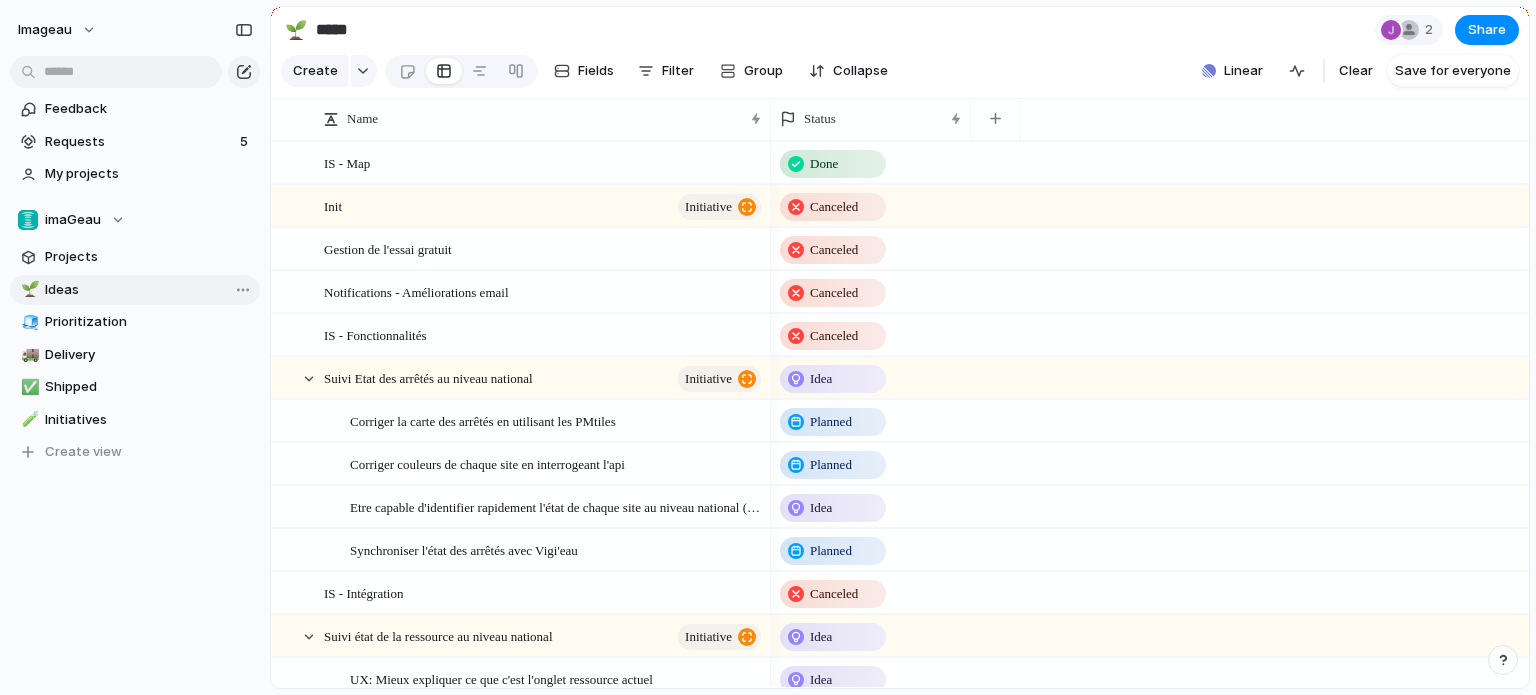type on "*****" 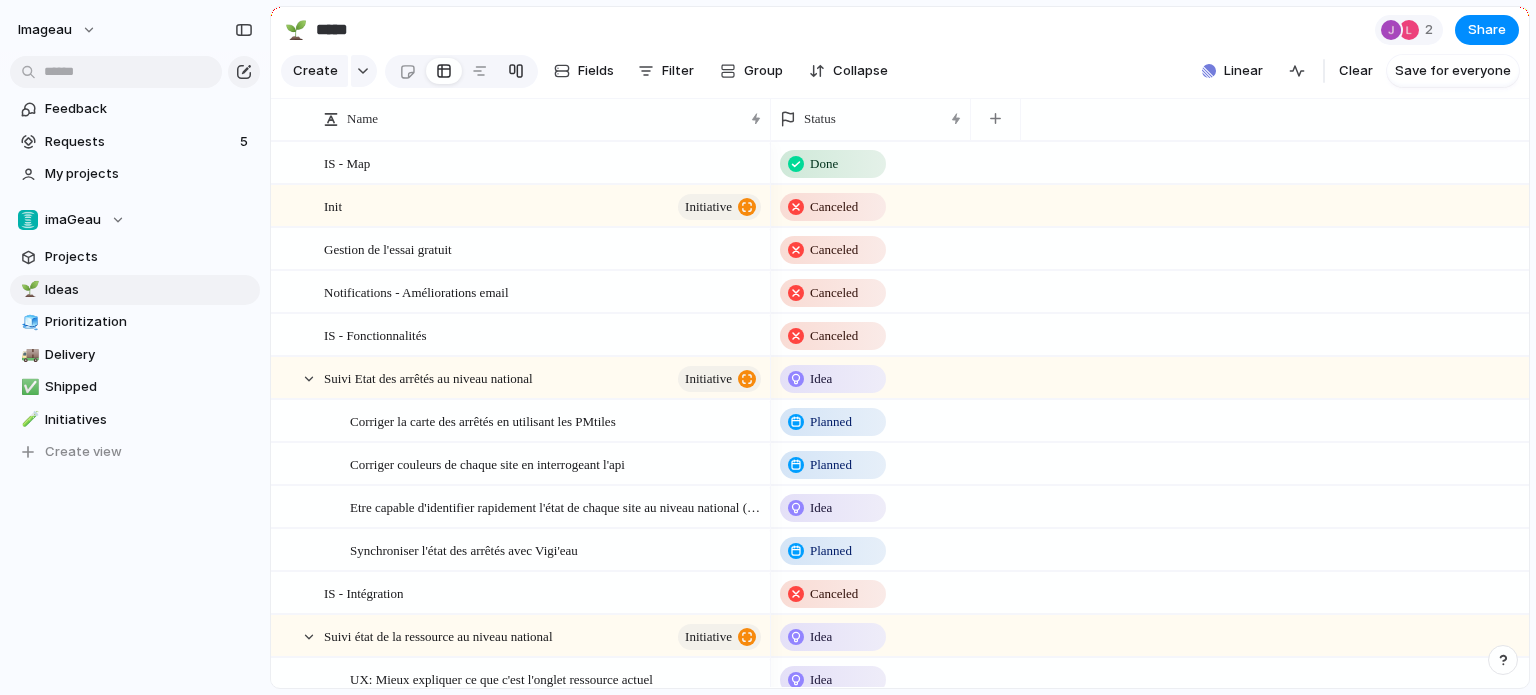 click at bounding box center (516, 71) 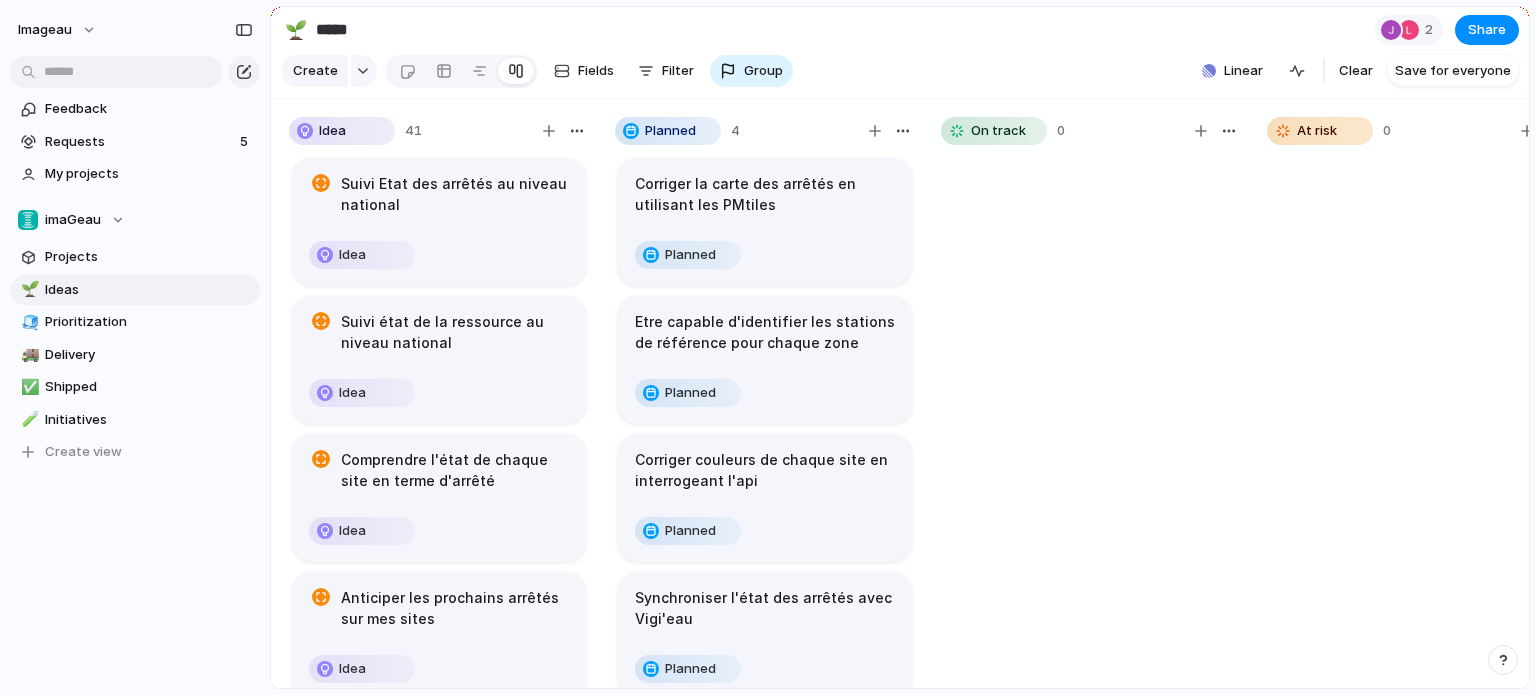 click on "Suivi Etat des arrêtés au niveau national" at bounding box center [455, 194] 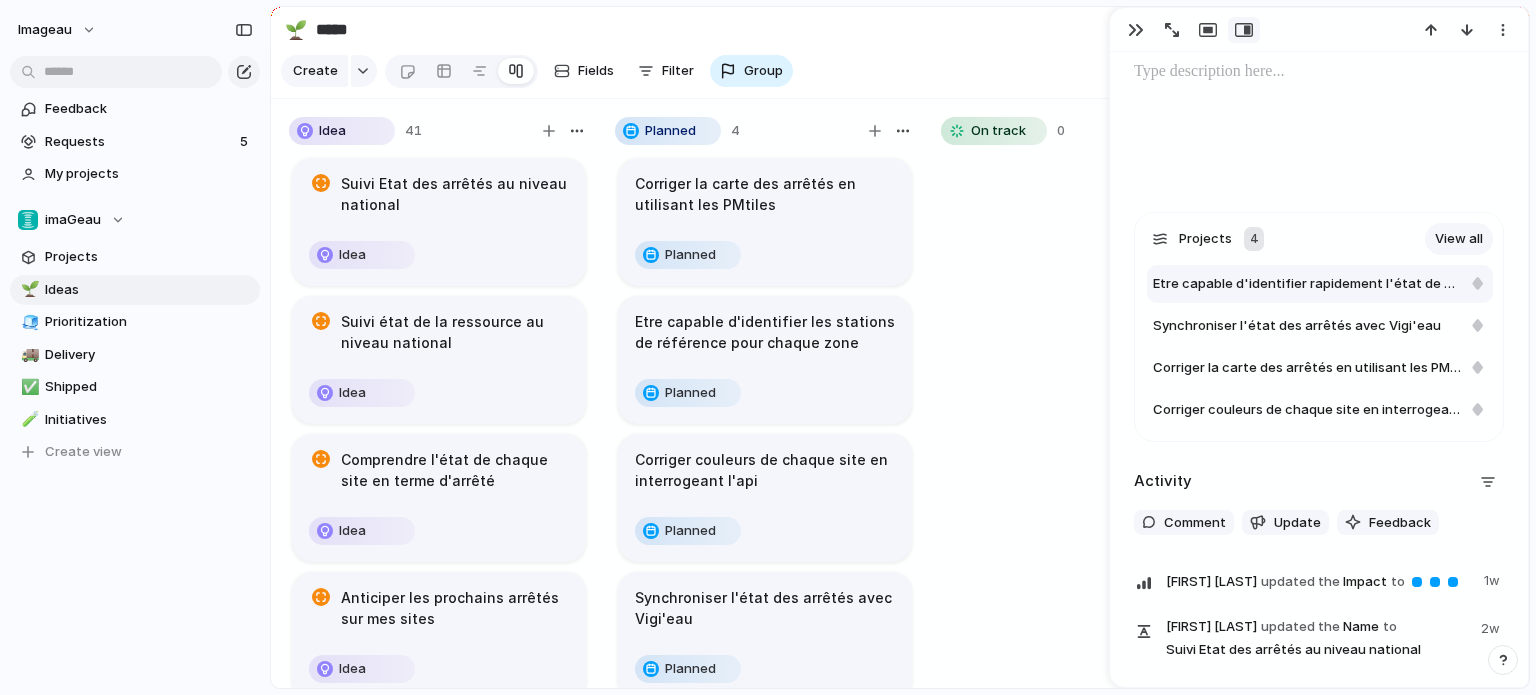 scroll, scrollTop: 500, scrollLeft: 0, axis: vertical 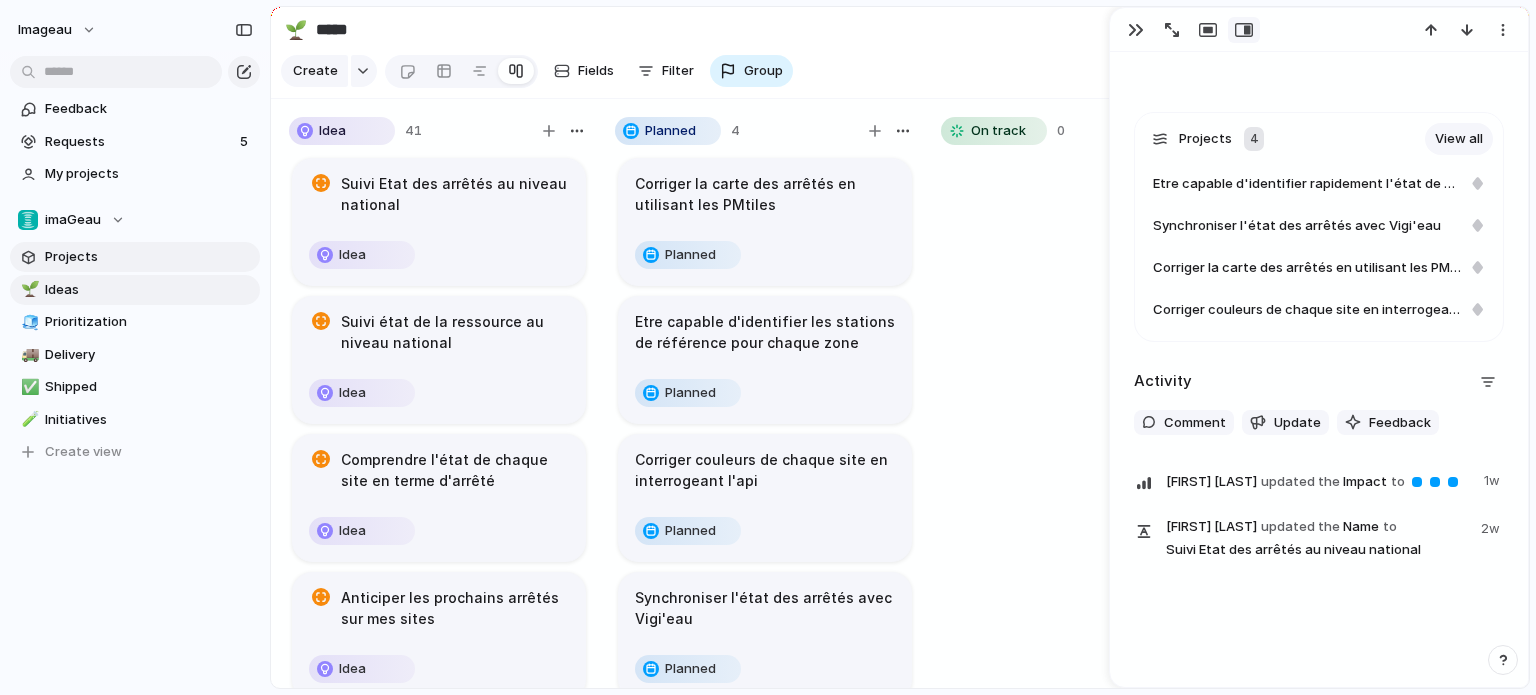 click on "Projects" at bounding box center [135, 257] 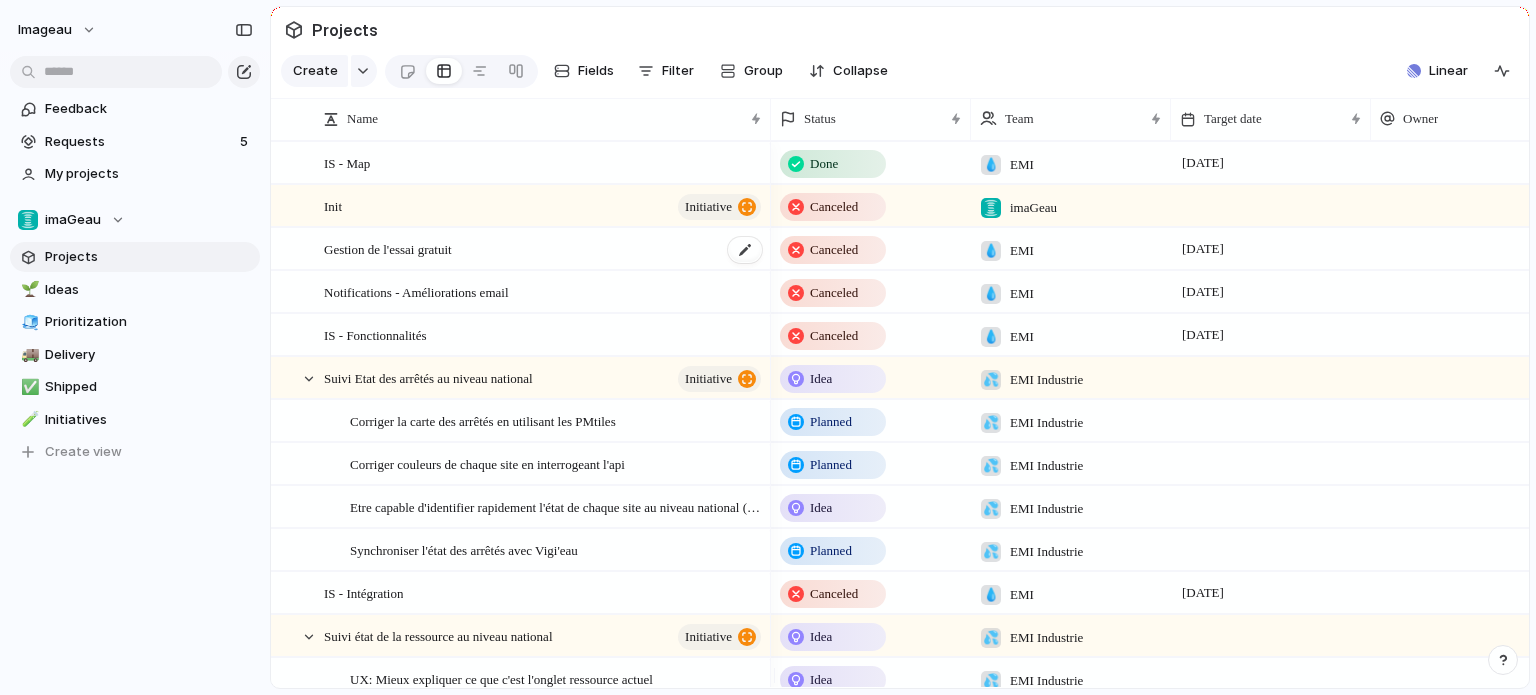 scroll, scrollTop: 100, scrollLeft: 0, axis: vertical 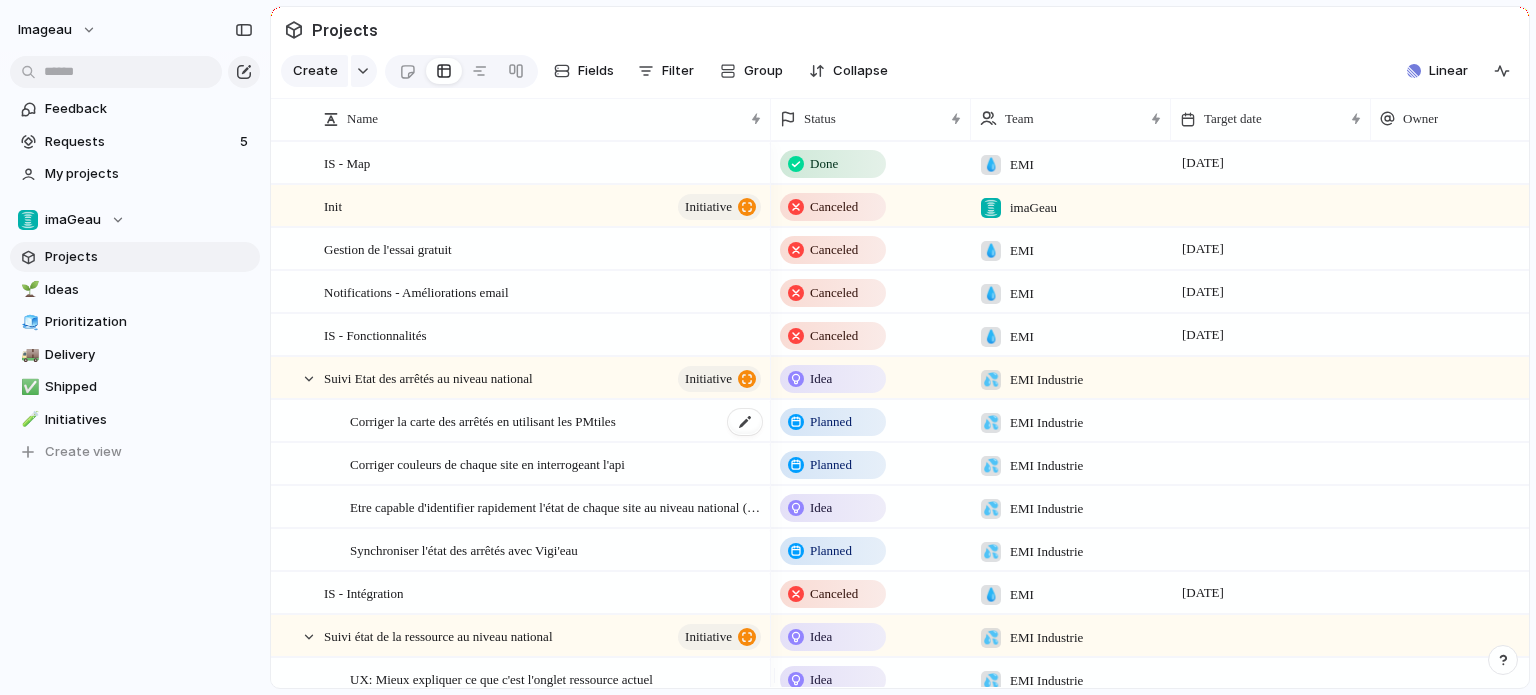 click on "Corriger la carte des arrêtés en utilisant les PMtiles" at bounding box center (483, 420) 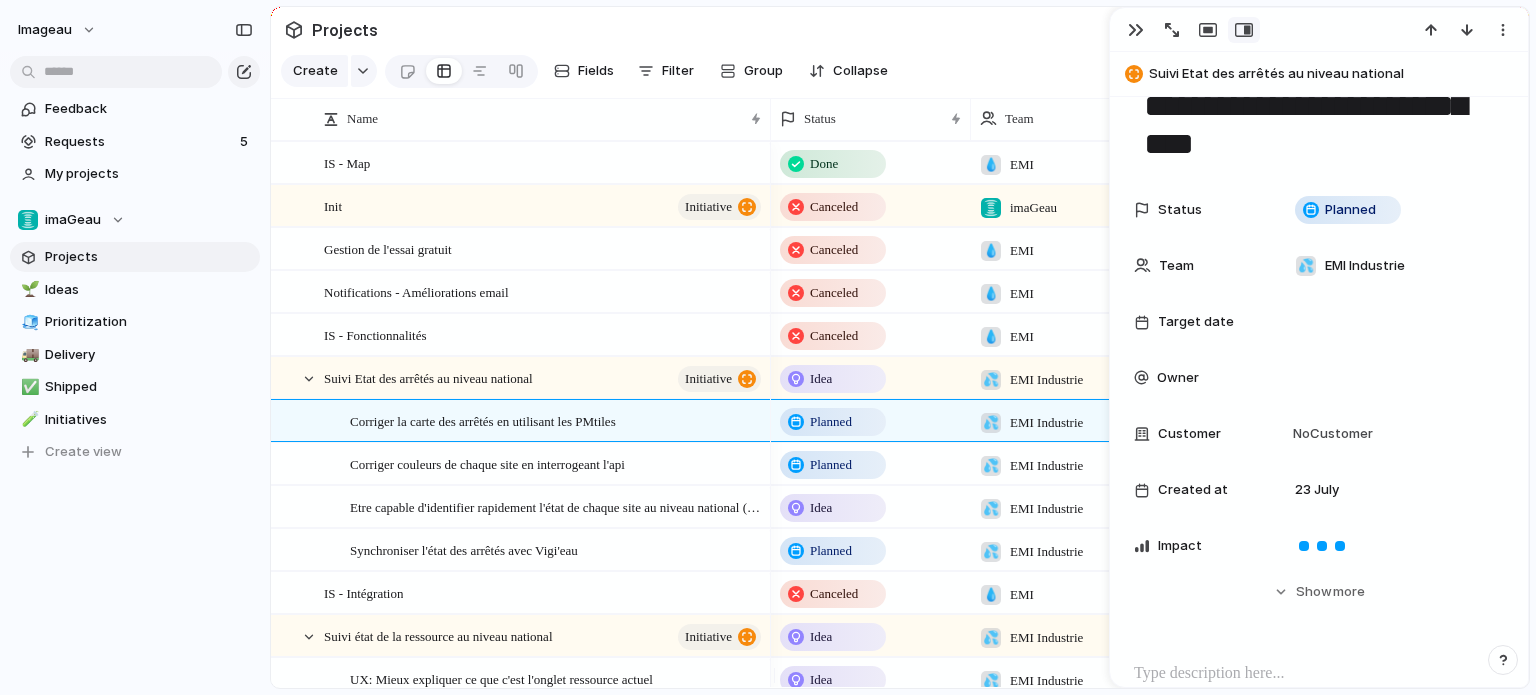 scroll, scrollTop: 0, scrollLeft: 0, axis: both 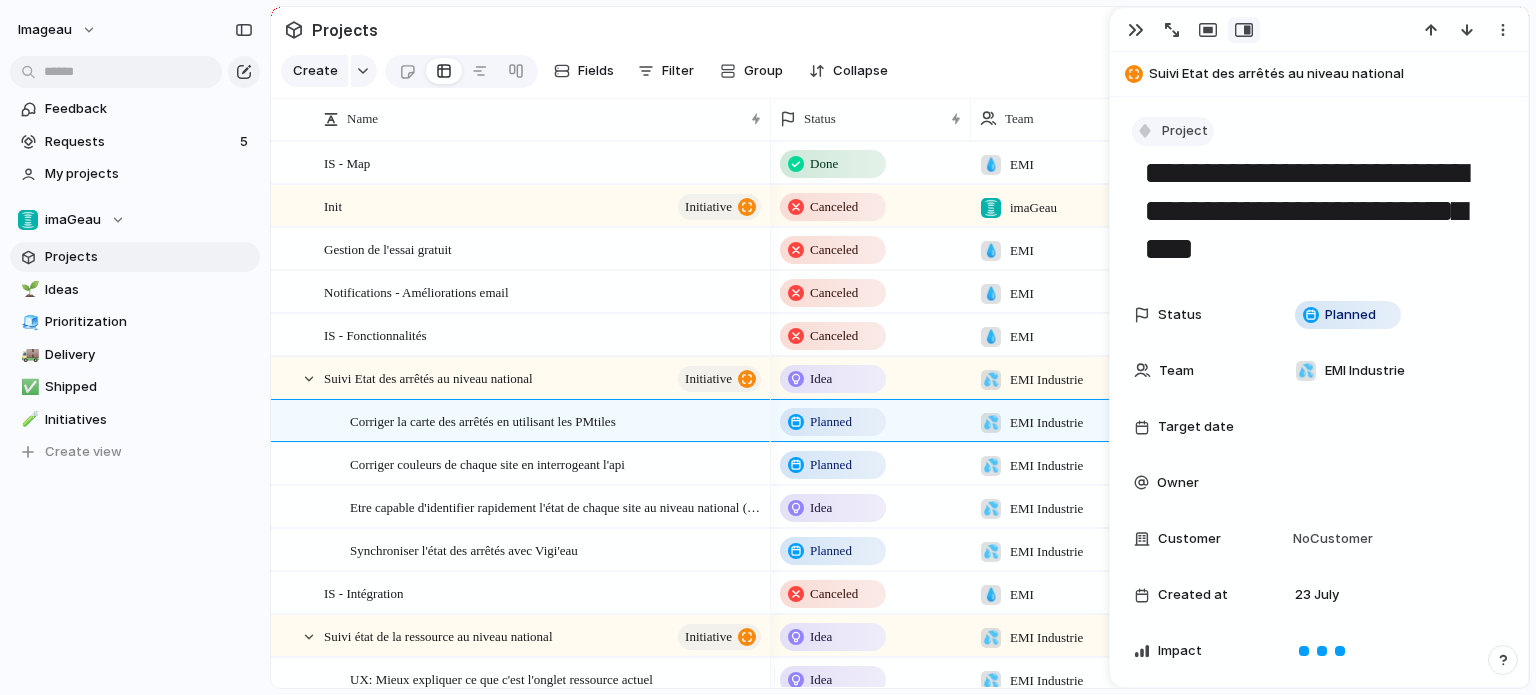 click on "Project" at bounding box center [1185, 131] 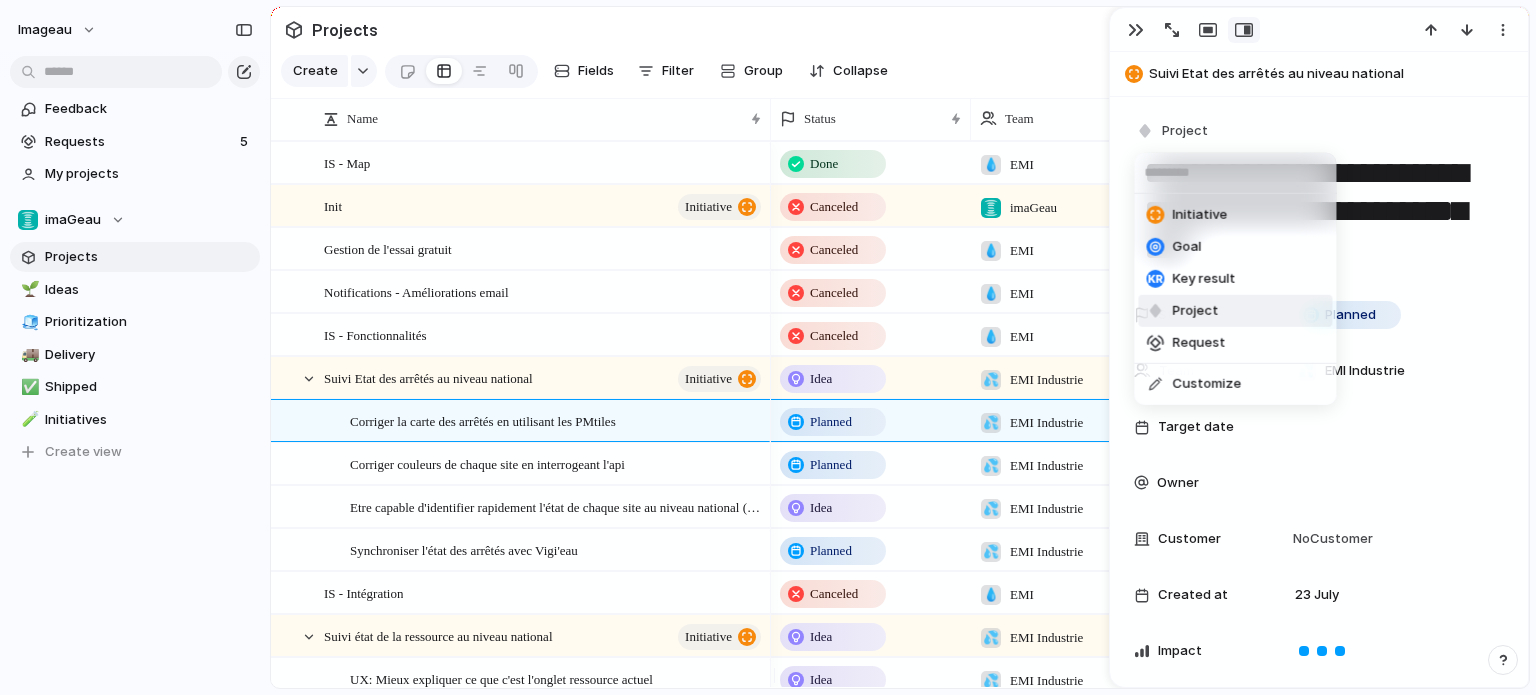 click on "Initiative   Goal   Key result   Project   Request   Customize" at bounding box center (768, 347) 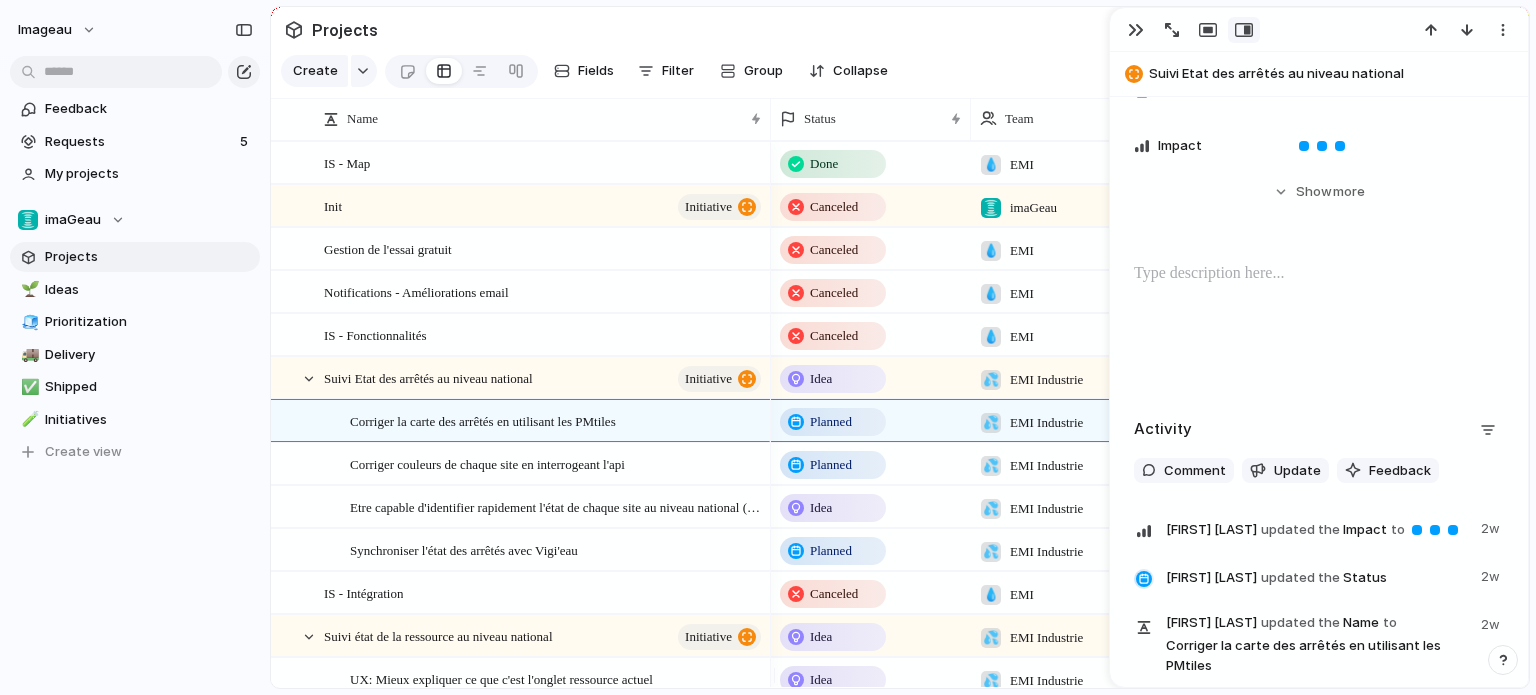 scroll, scrollTop: 600, scrollLeft: 0, axis: vertical 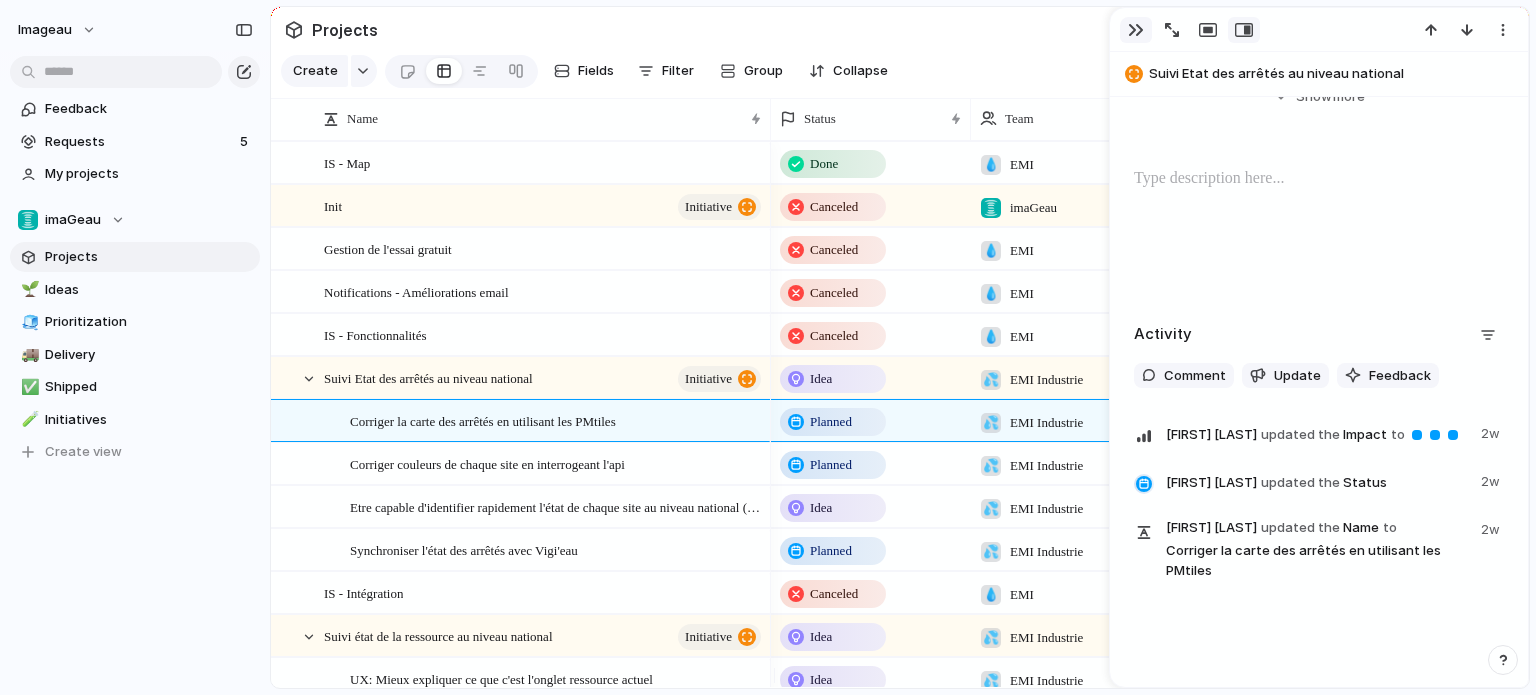 click at bounding box center (1136, 30) 